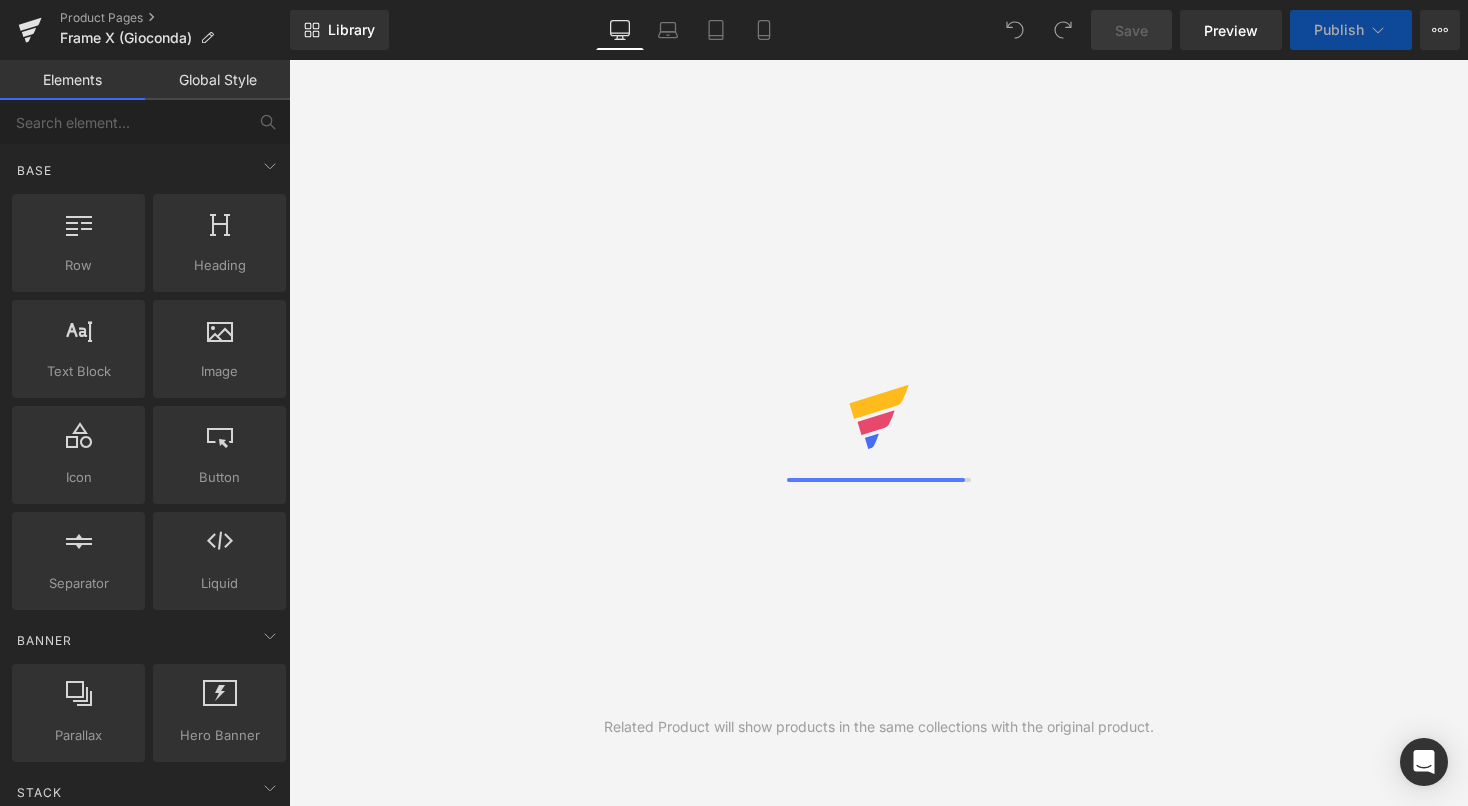 scroll, scrollTop: 0, scrollLeft: 0, axis: both 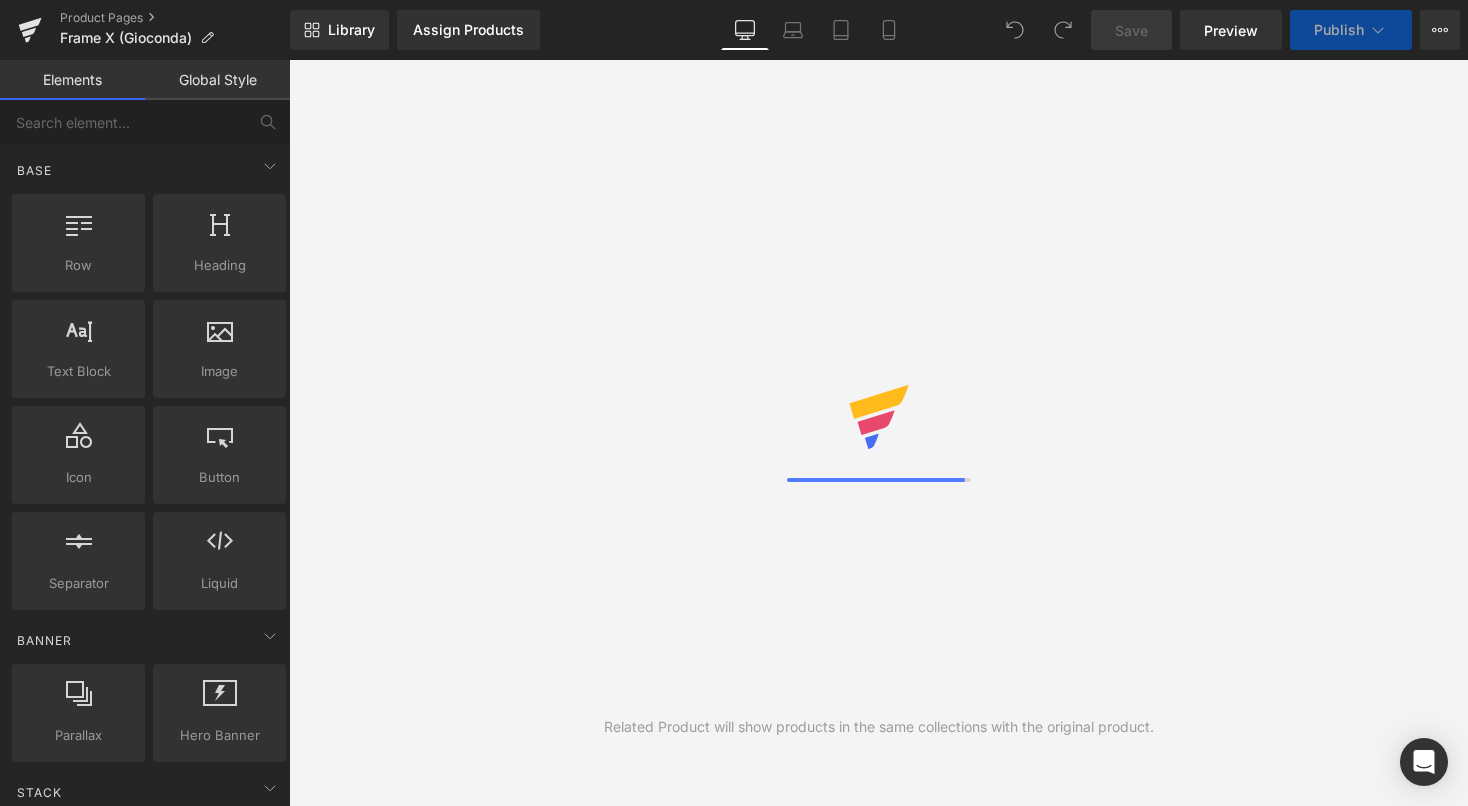 click on "Laptop" at bounding box center [793, 30] 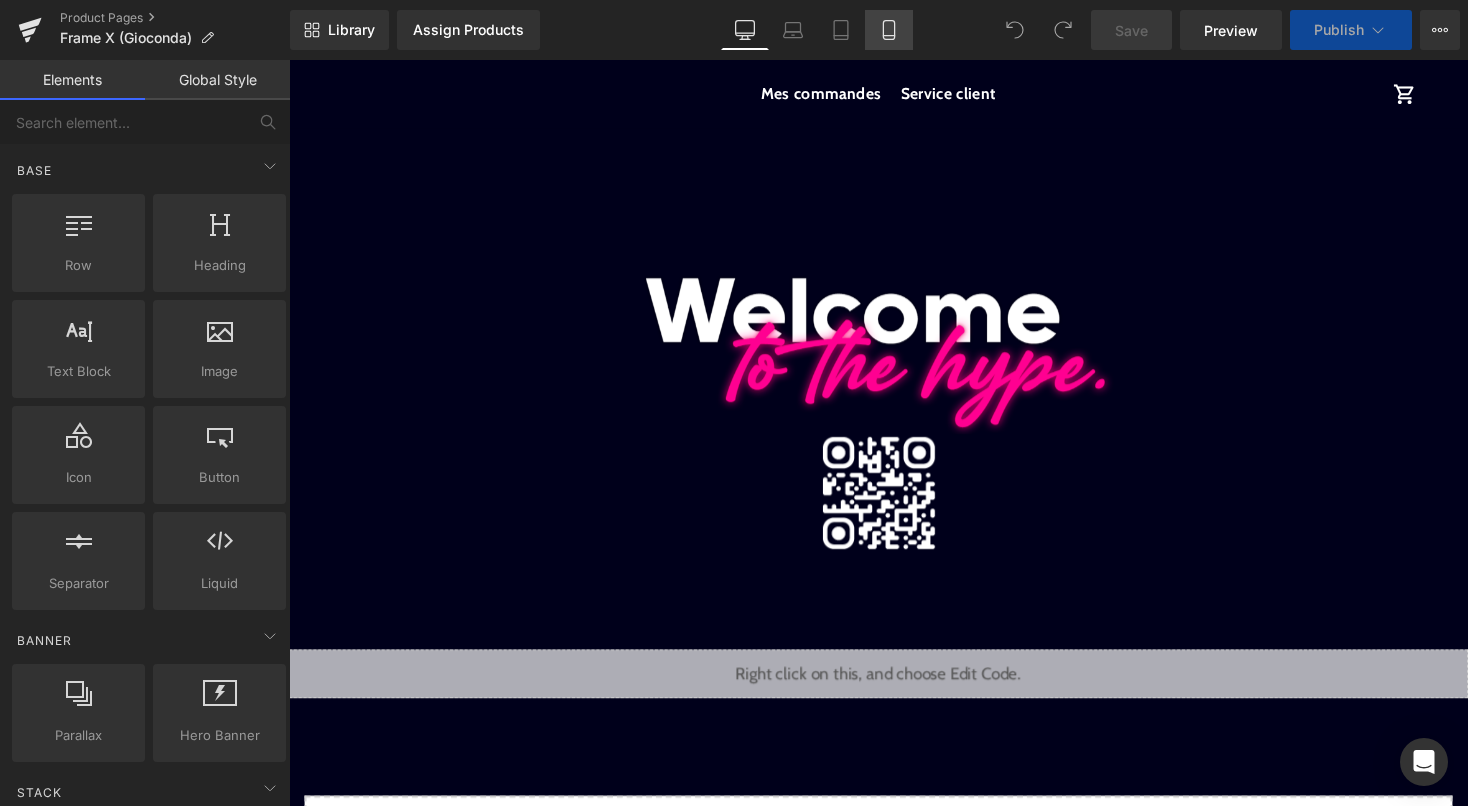 click on "Mobile" at bounding box center [889, 30] 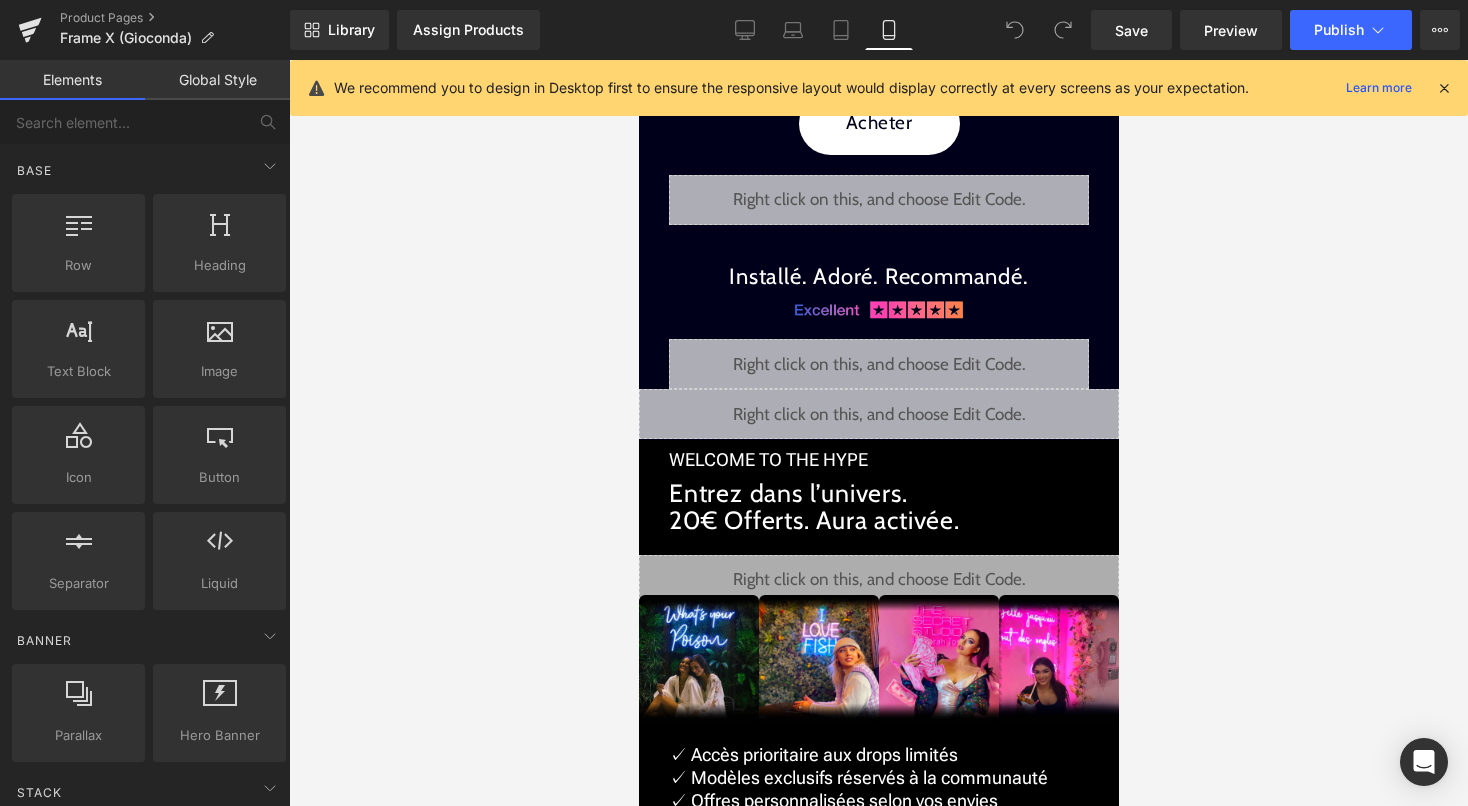 scroll, scrollTop: 3681, scrollLeft: 0, axis: vertical 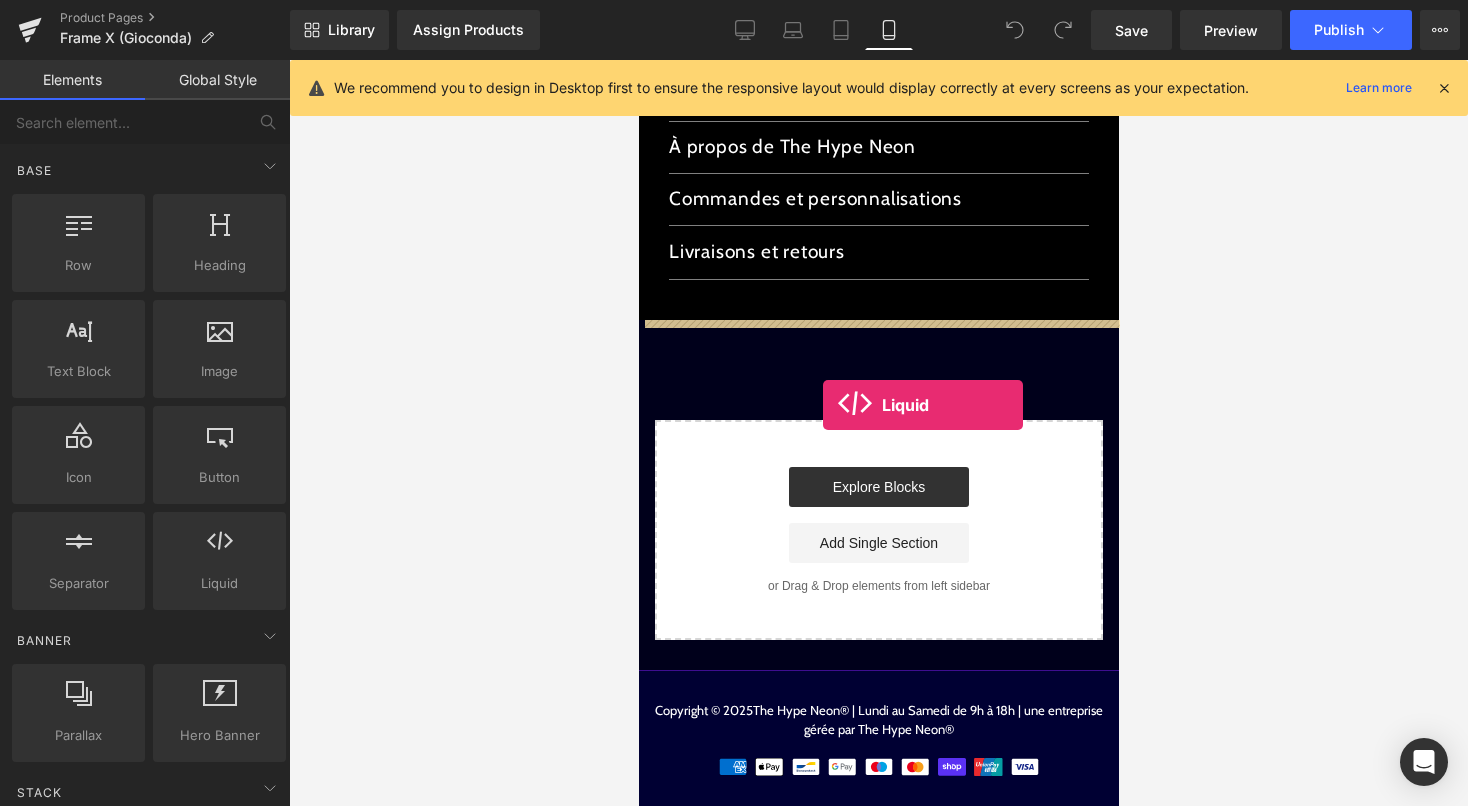 drag, startPoint x: 867, startPoint y: 613, endPoint x: 828, endPoint y: 398, distance: 218.50858 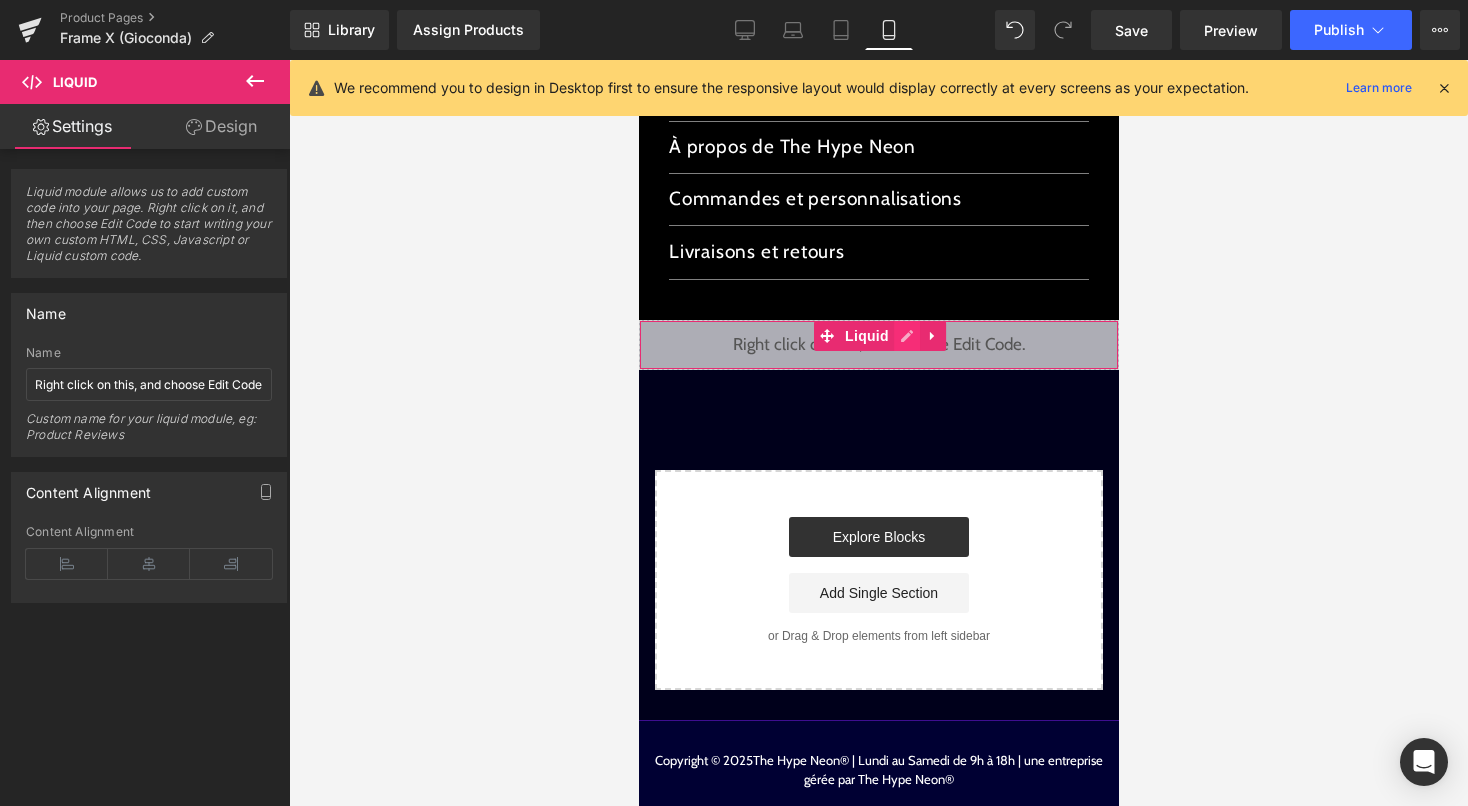 click on "Liquid" at bounding box center (878, 345) 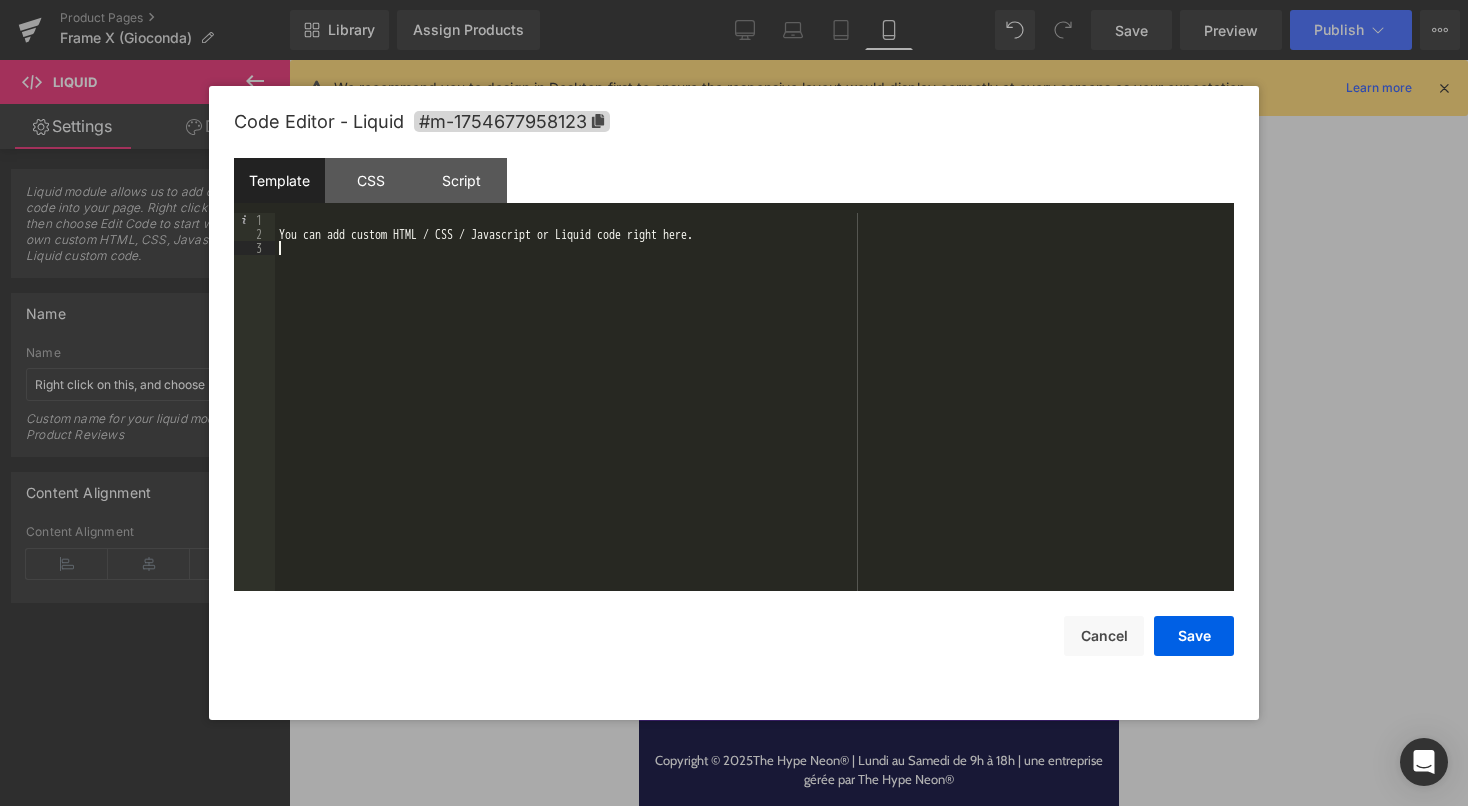 click on "You can add custom HTML / CSS / Javascript or Liquid code right here." at bounding box center [754, 416] 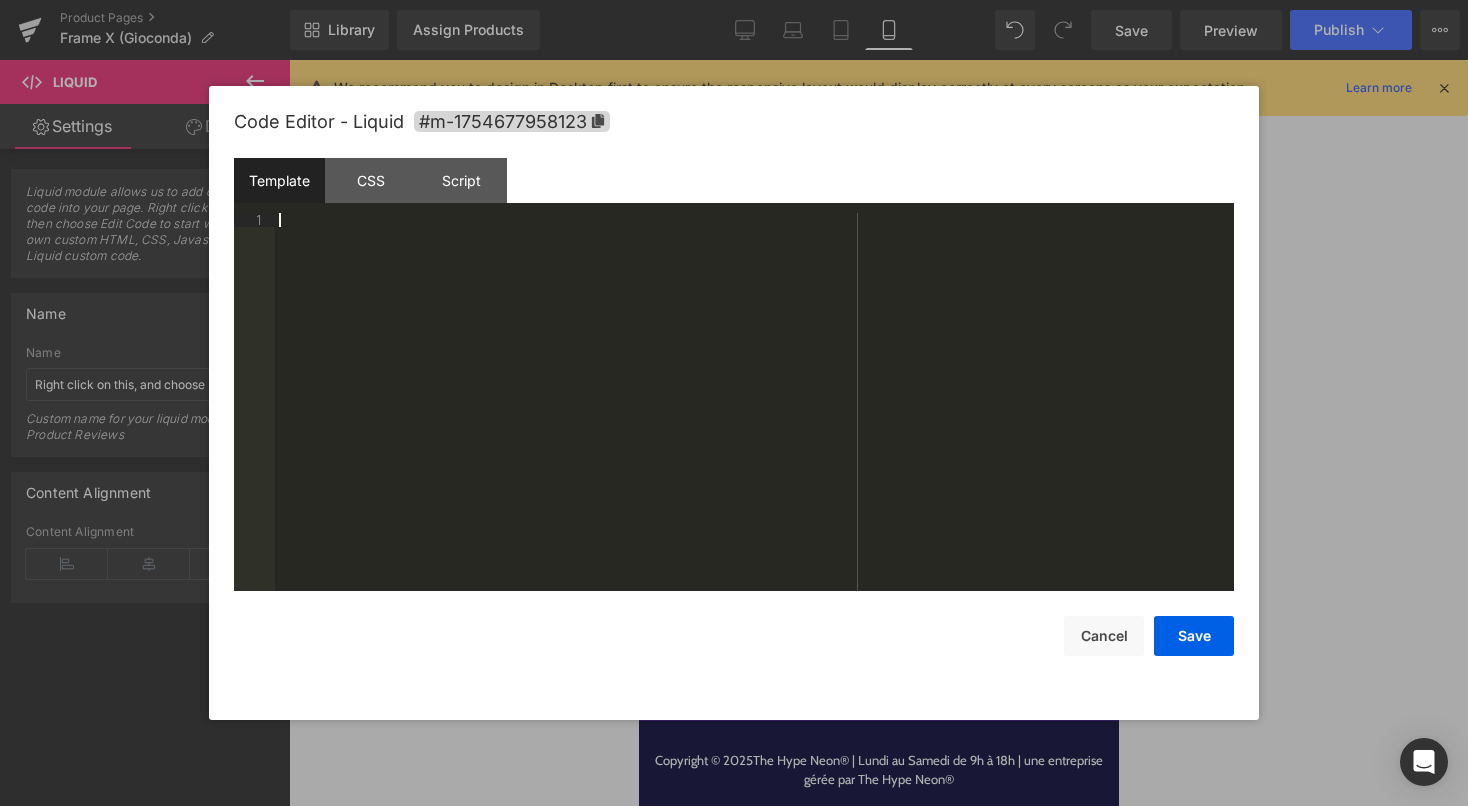 scroll, scrollTop: 924, scrollLeft: 0, axis: vertical 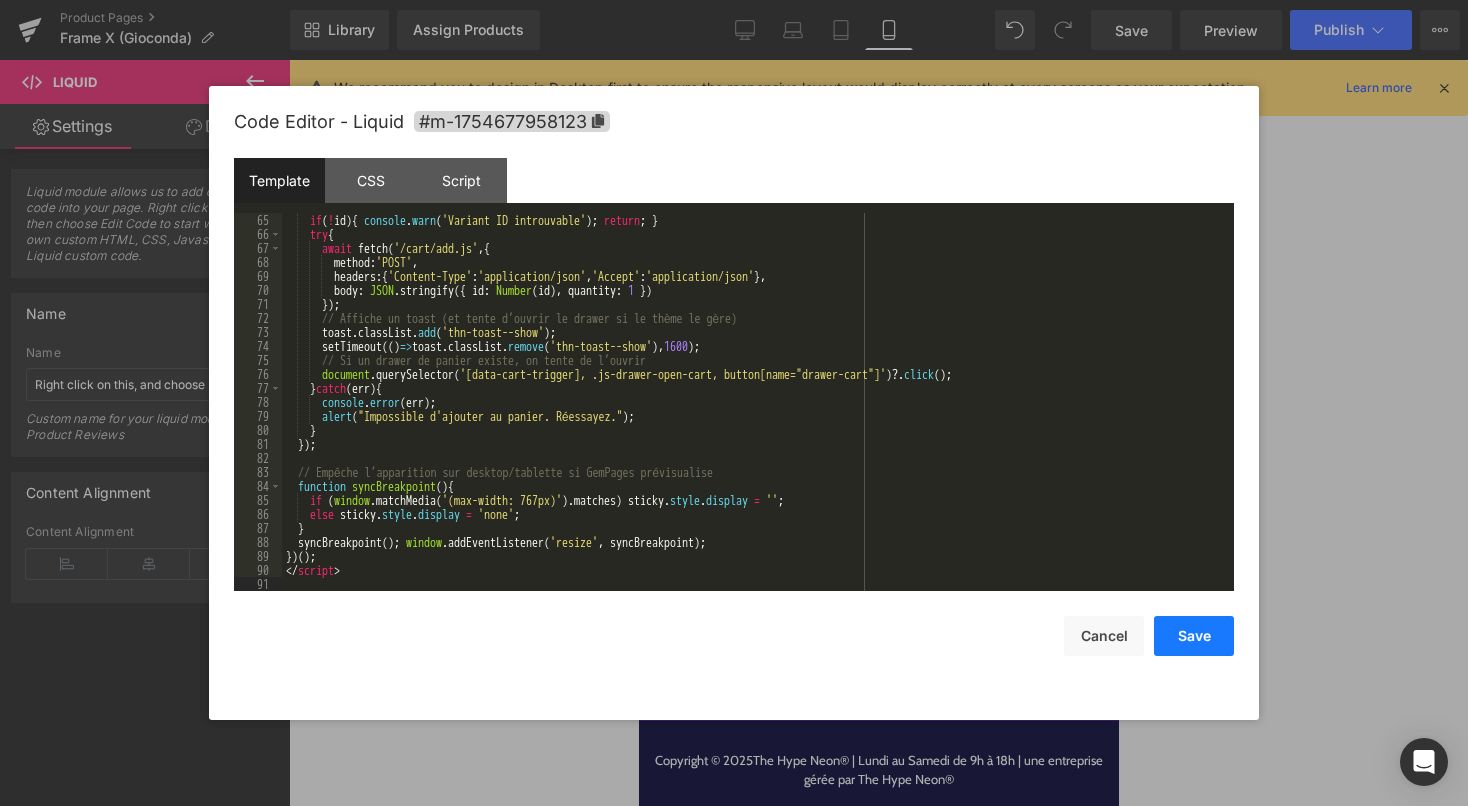 click on "Save" at bounding box center [1194, 636] 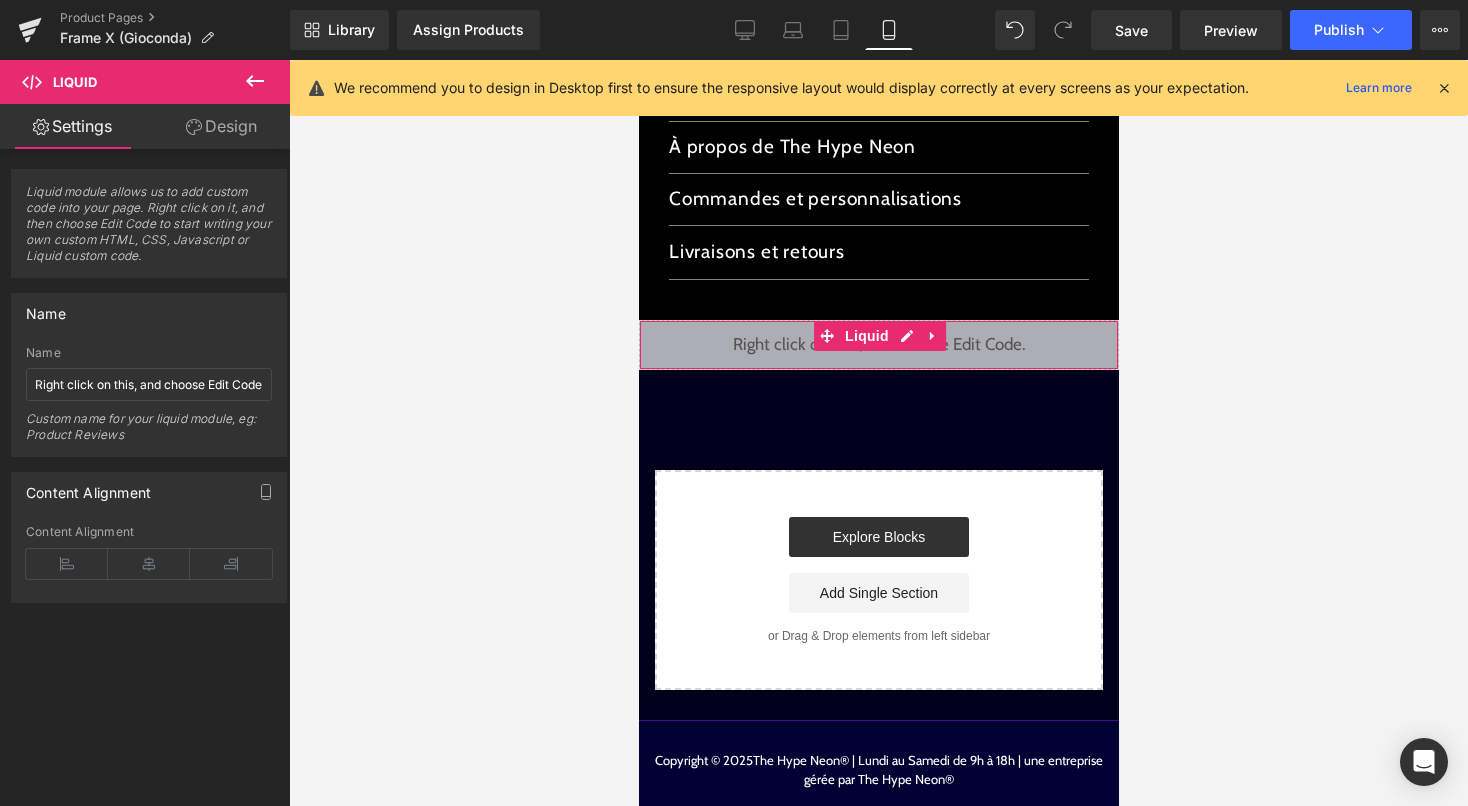 click on "Design" at bounding box center (221, 126) 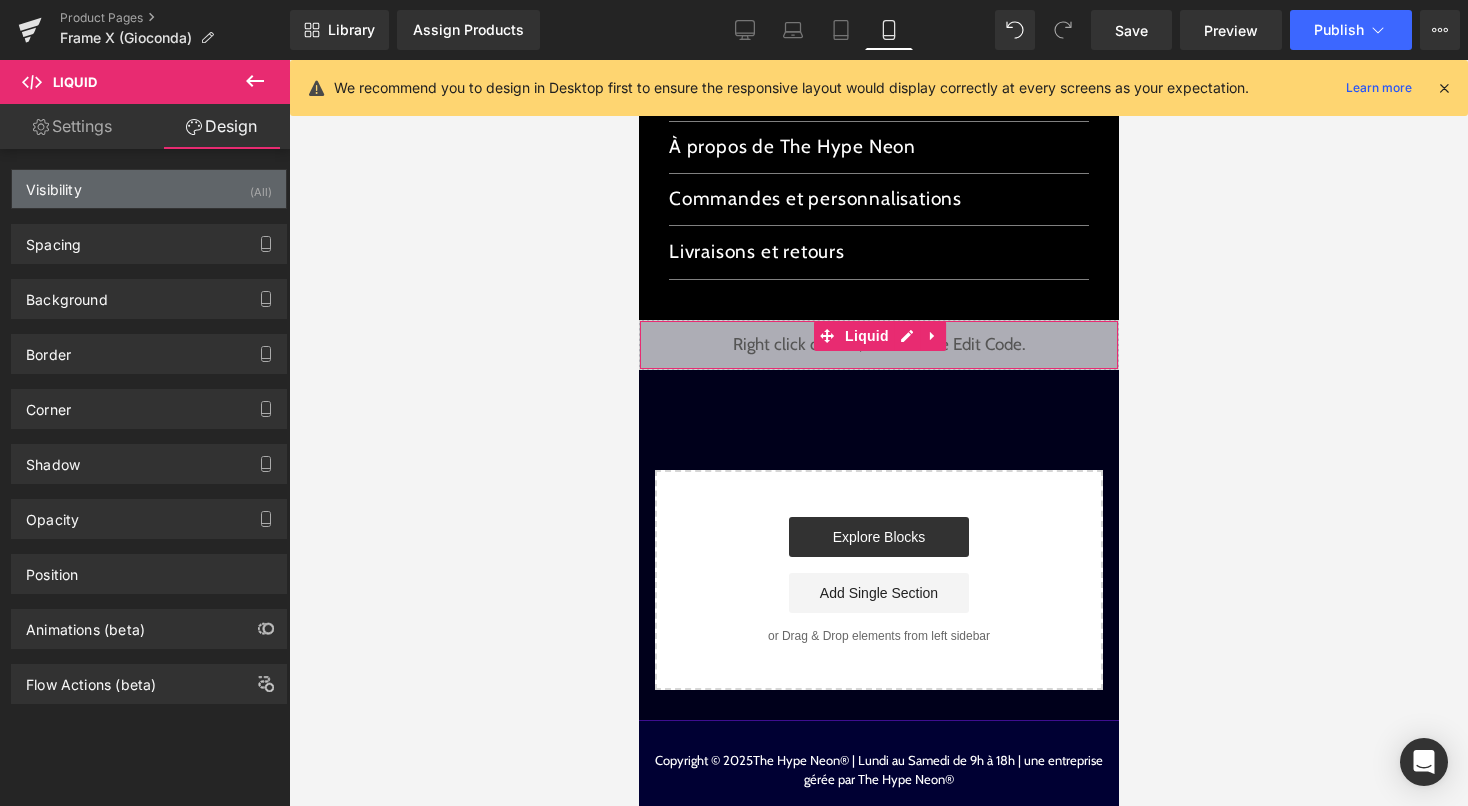 click on "Visibility
(All)" at bounding box center [149, 189] 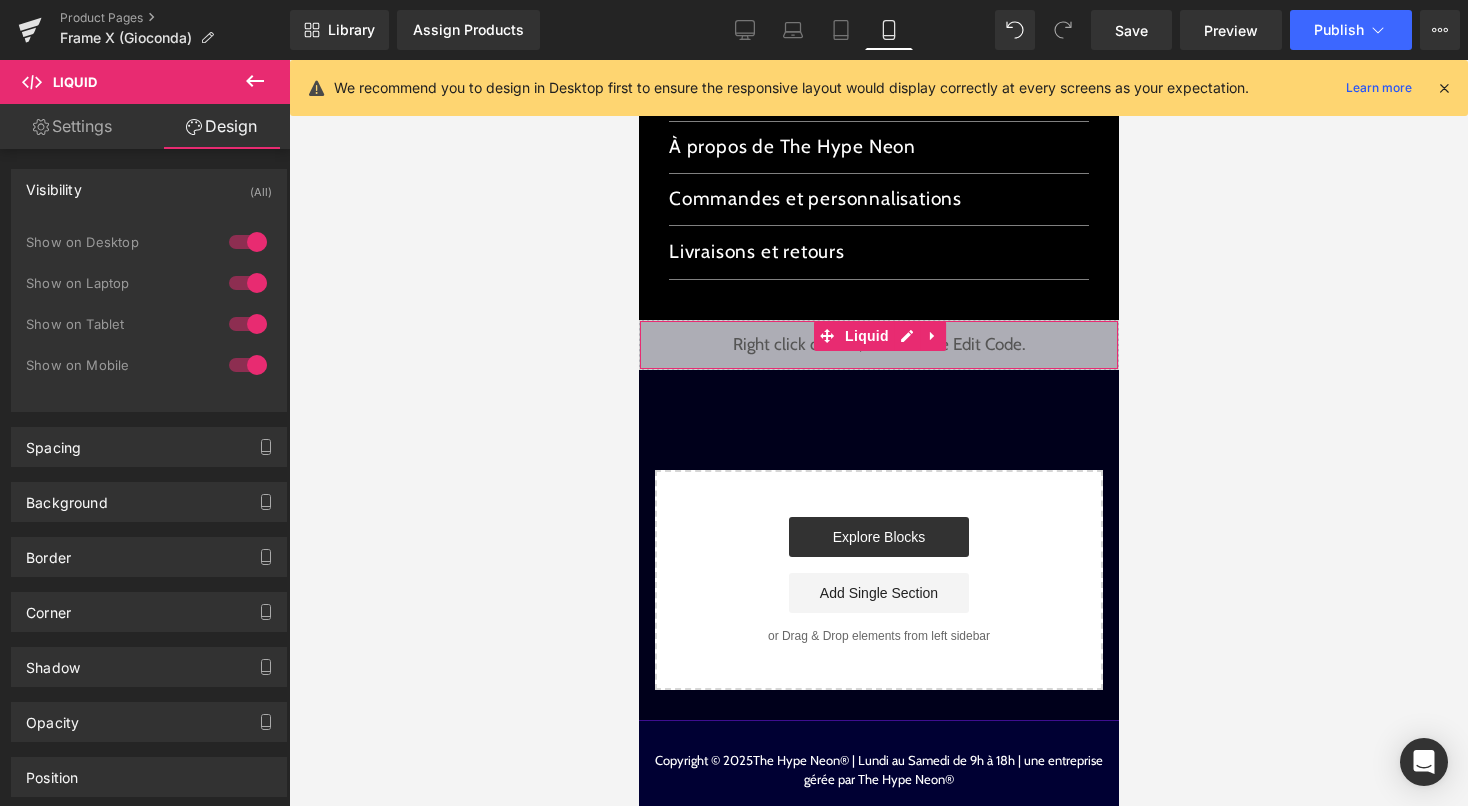 click at bounding box center (248, 242) 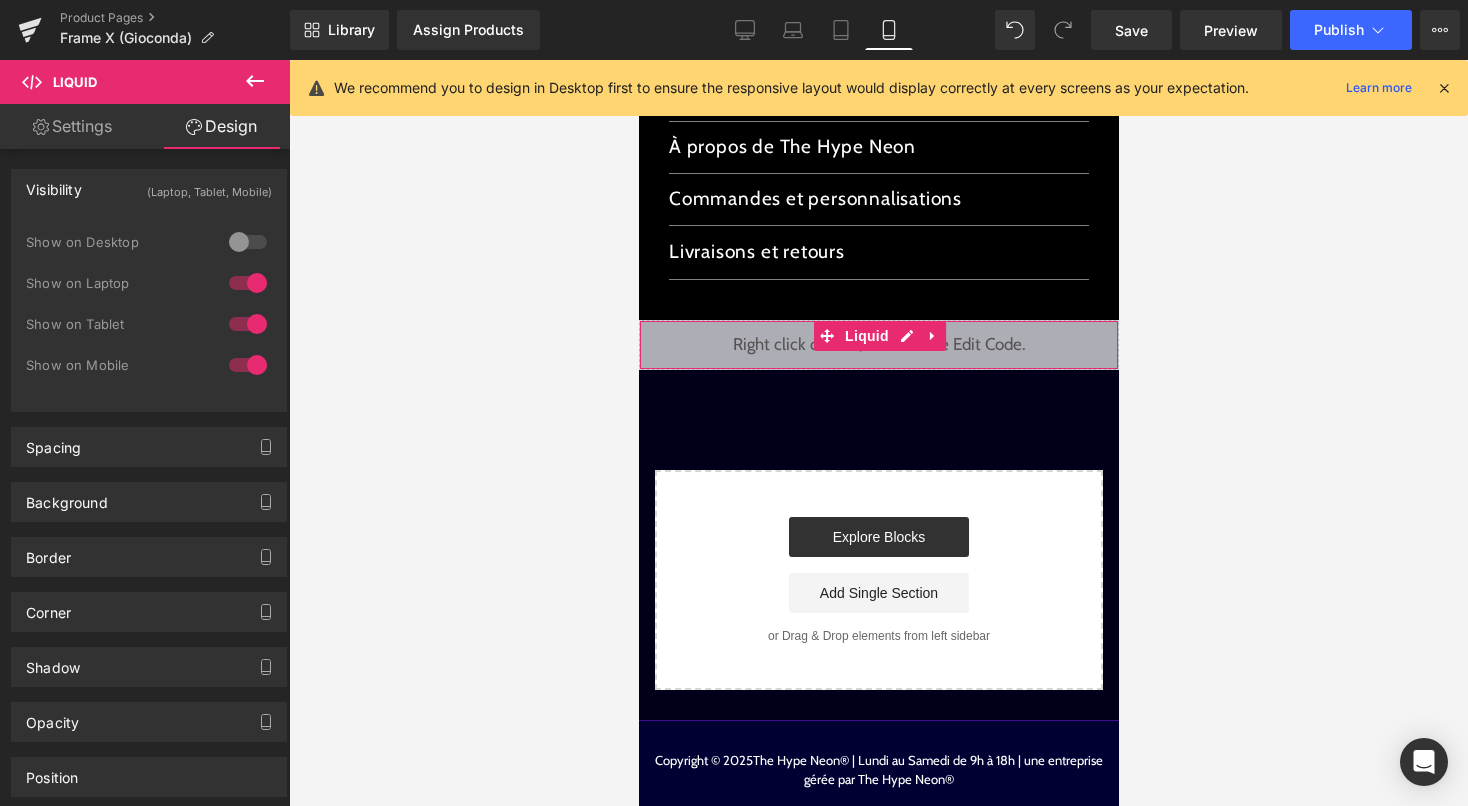 click at bounding box center [248, 283] 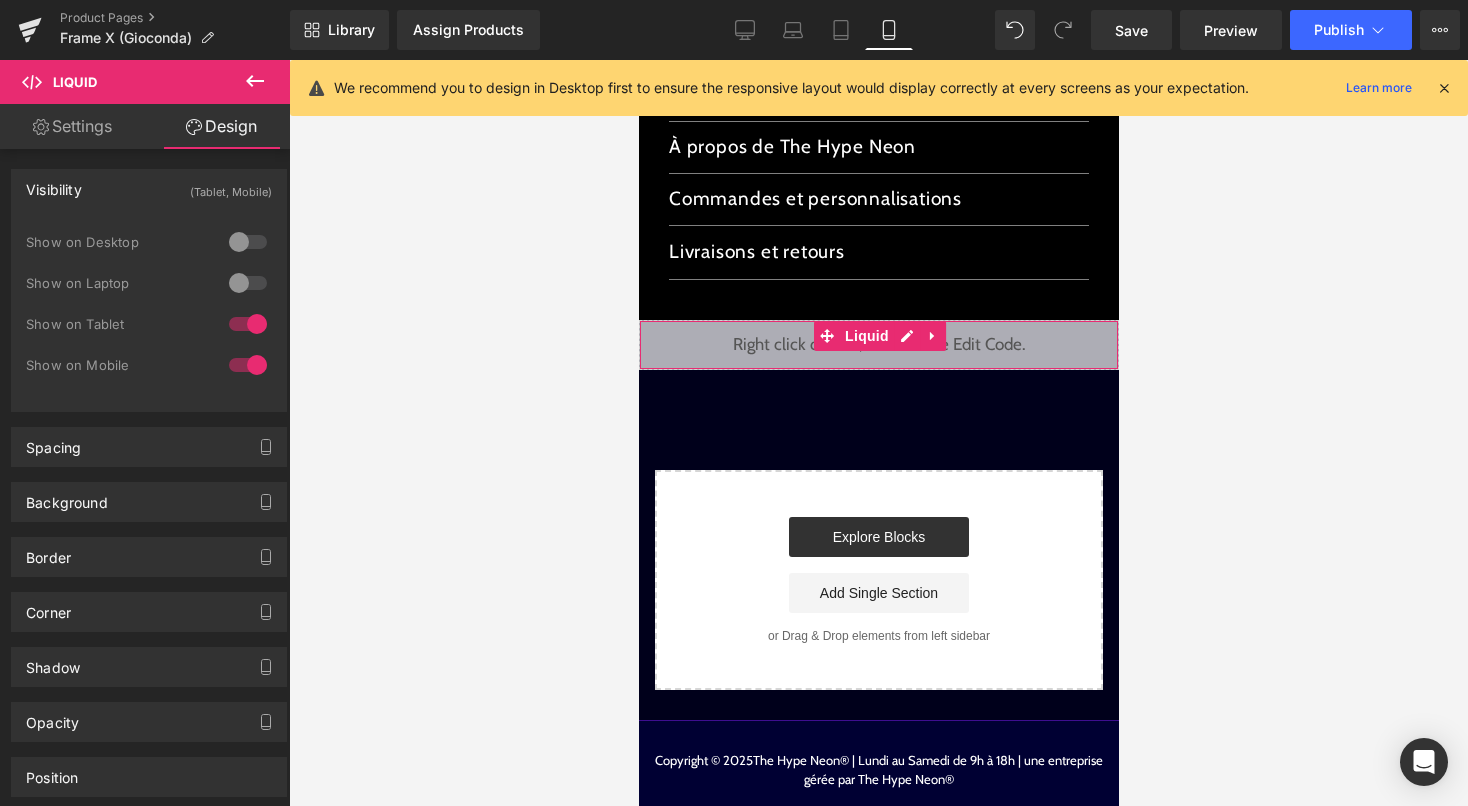 click at bounding box center (248, 324) 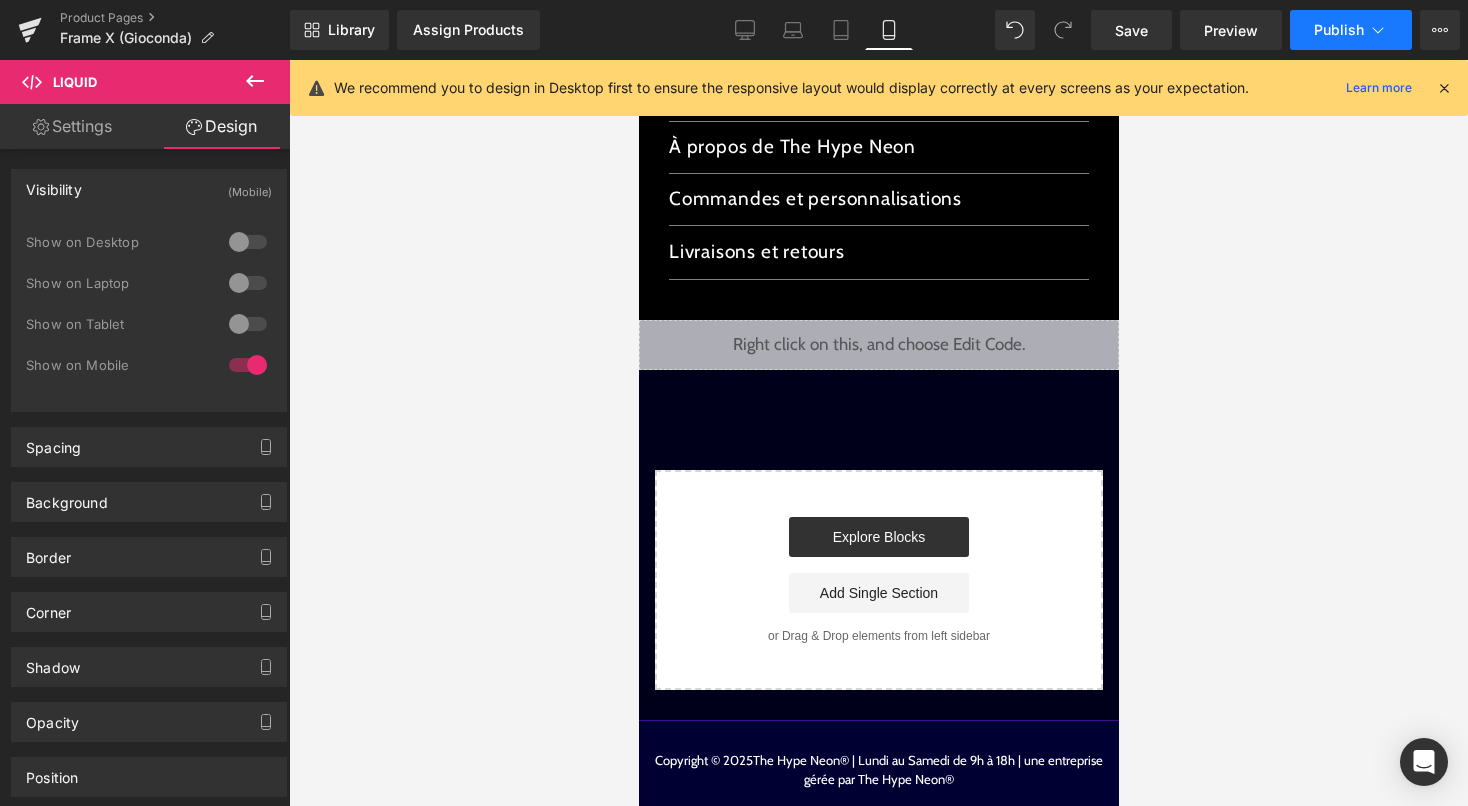 click on "Publish" at bounding box center [1339, 30] 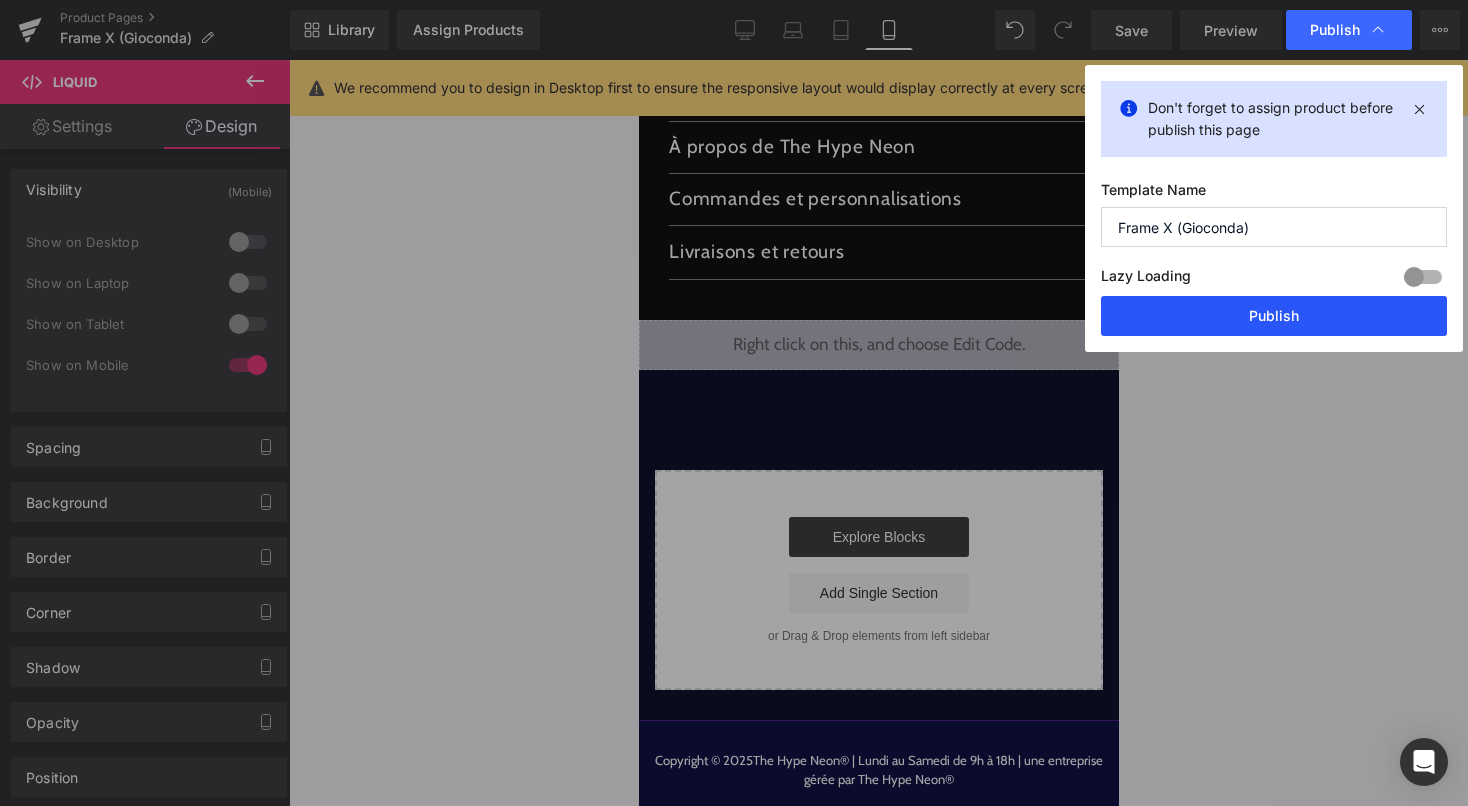 click on "Publish" at bounding box center [1274, 316] 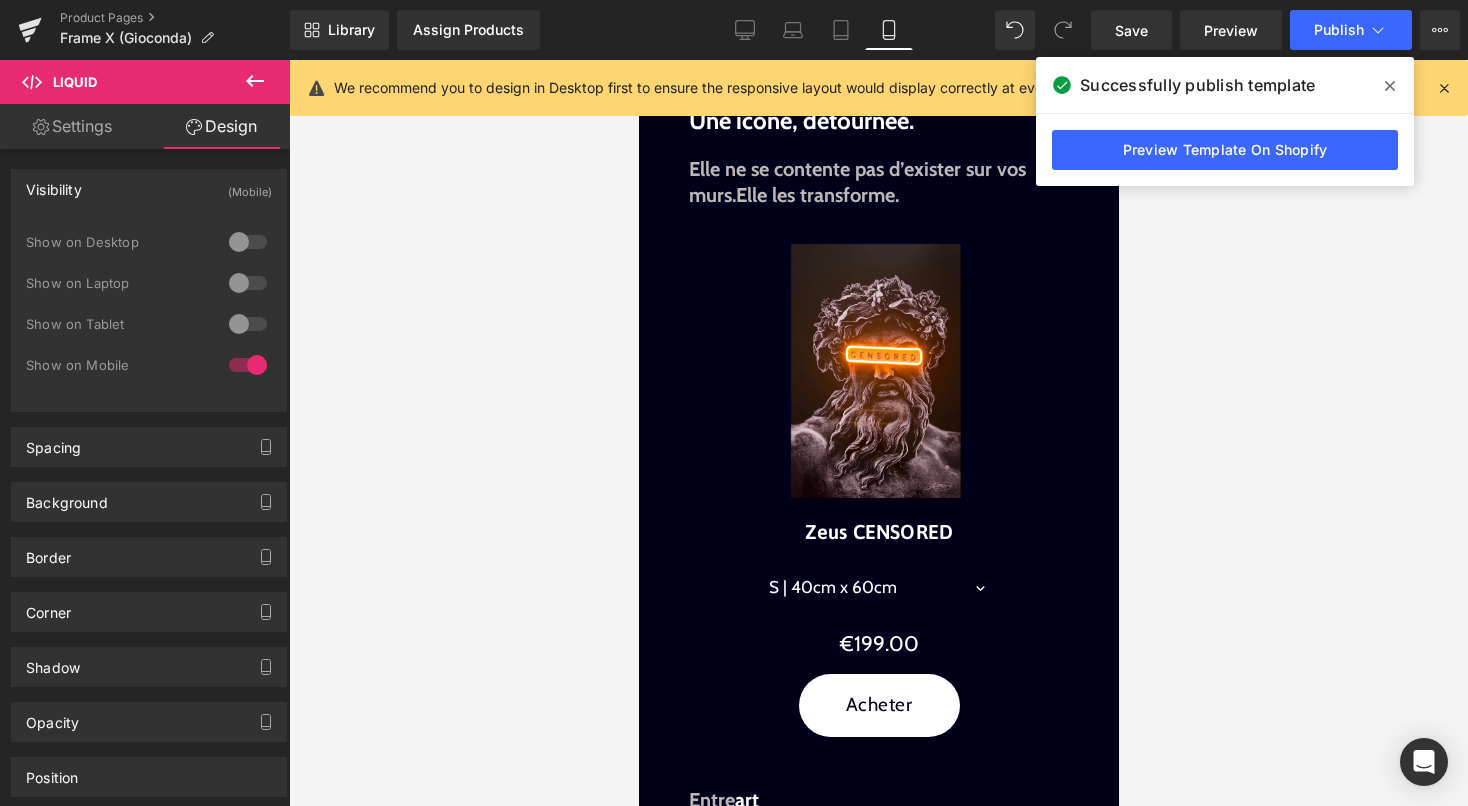 scroll, scrollTop: 545, scrollLeft: 0, axis: vertical 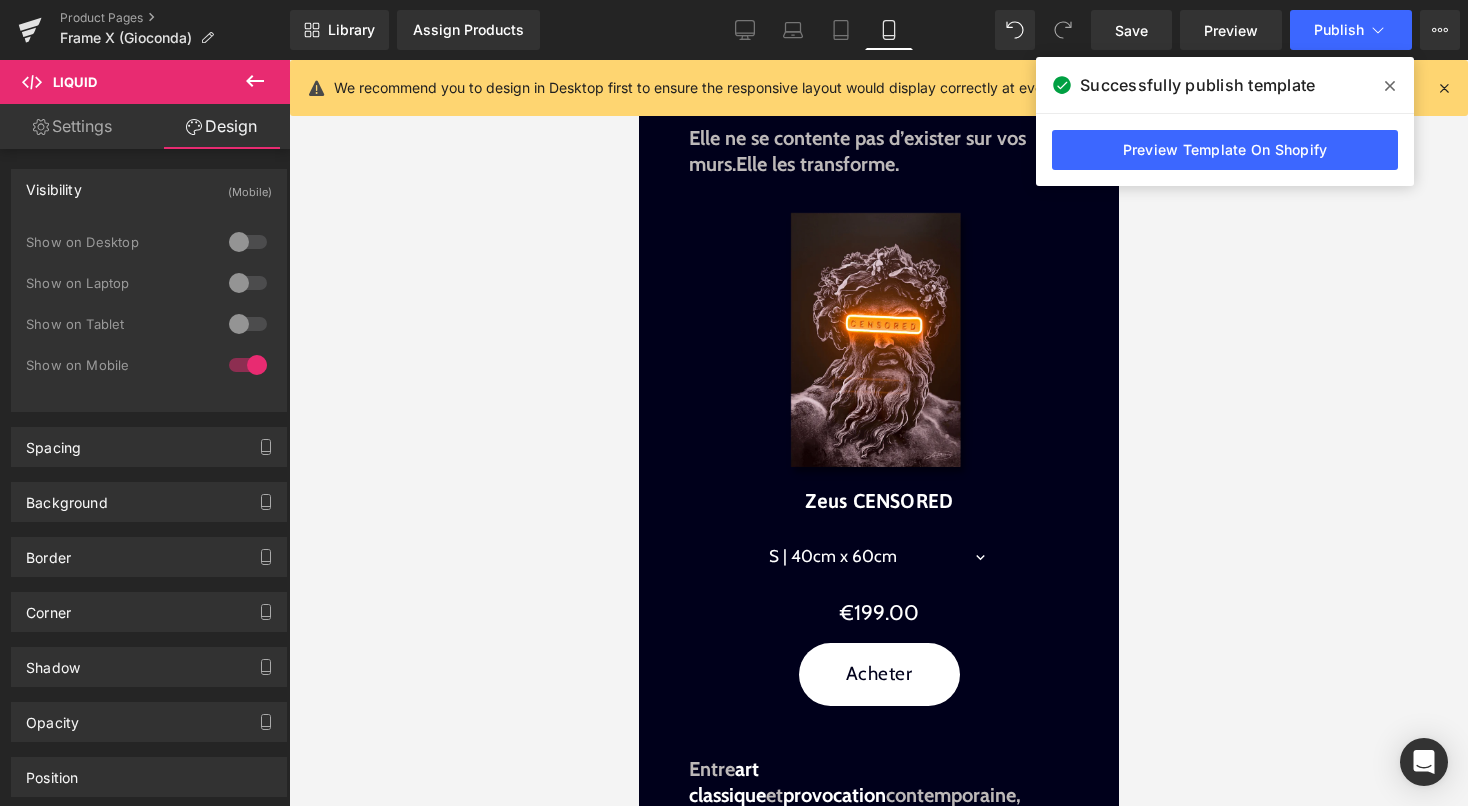 click at bounding box center (878, 345) 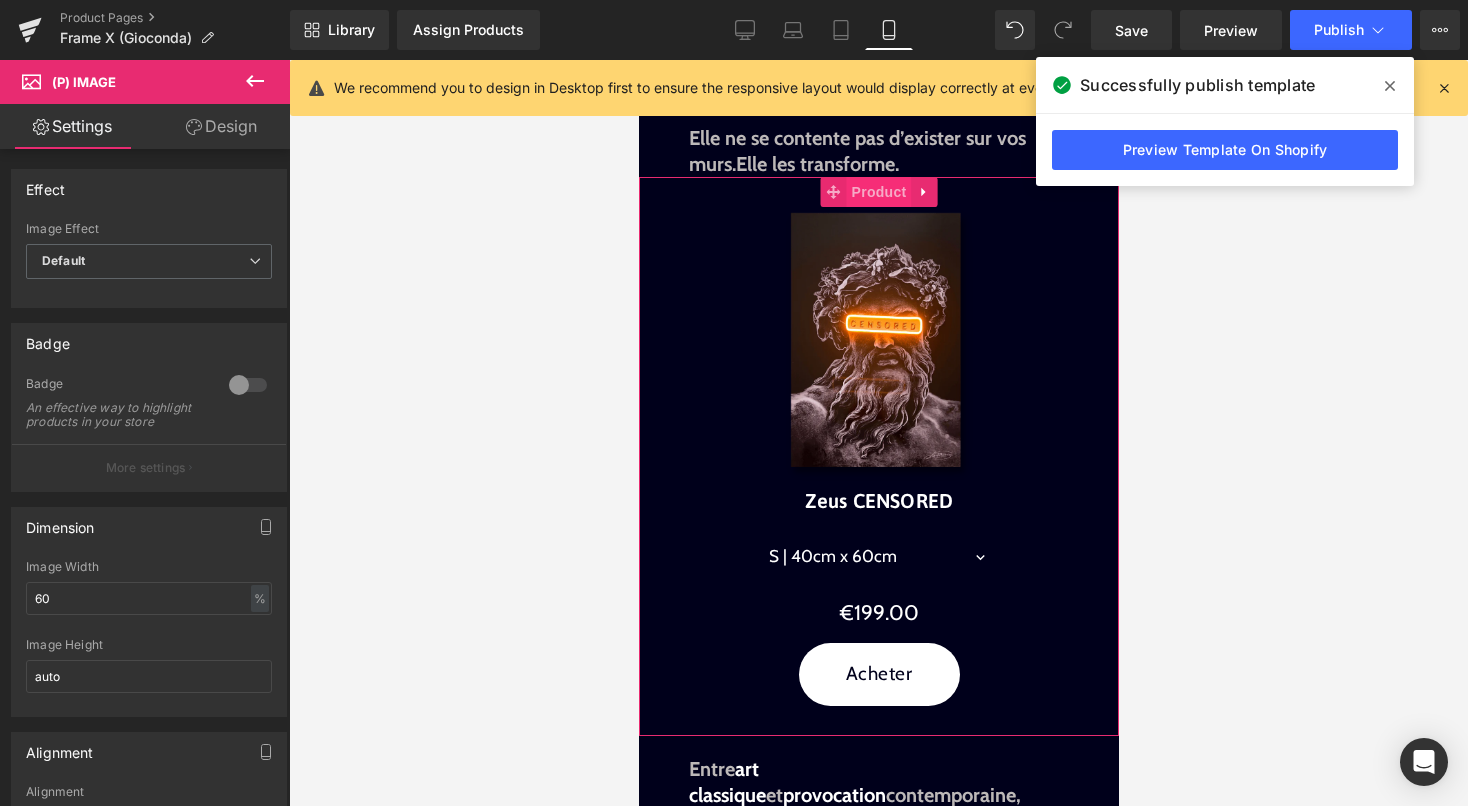 click on "Product" at bounding box center [878, 192] 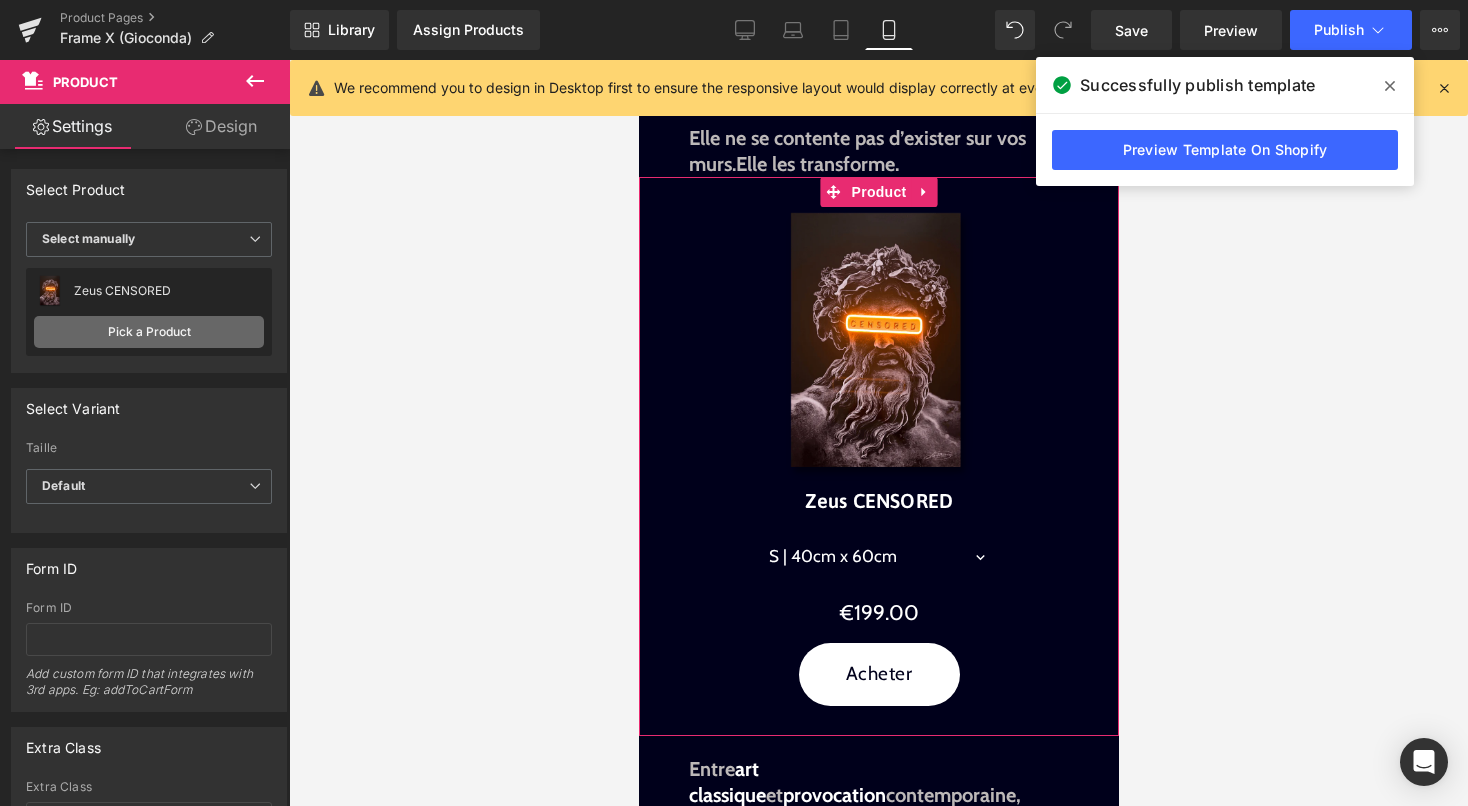 click on "Pick a Product" at bounding box center (149, 332) 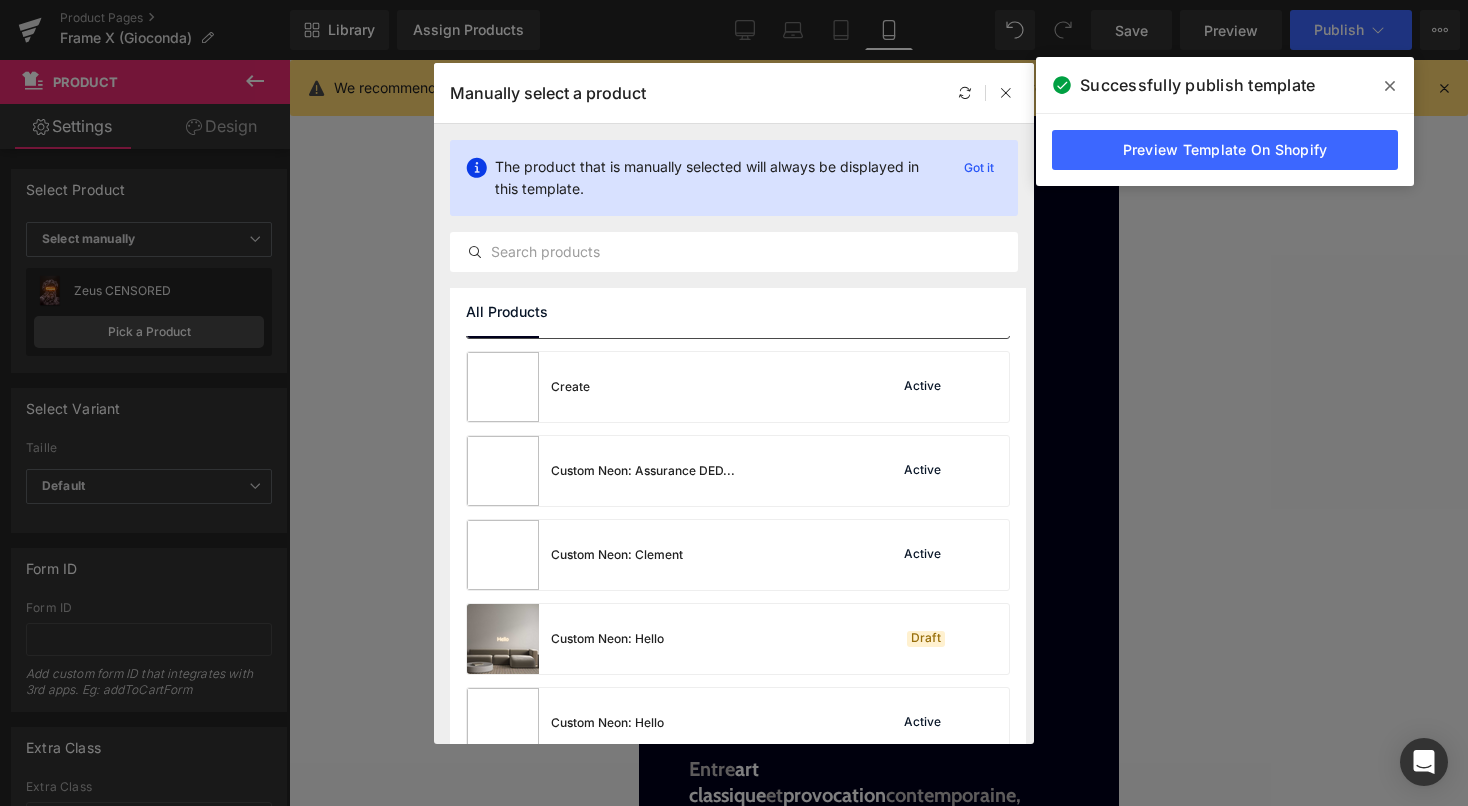 scroll, scrollTop: 0, scrollLeft: 0, axis: both 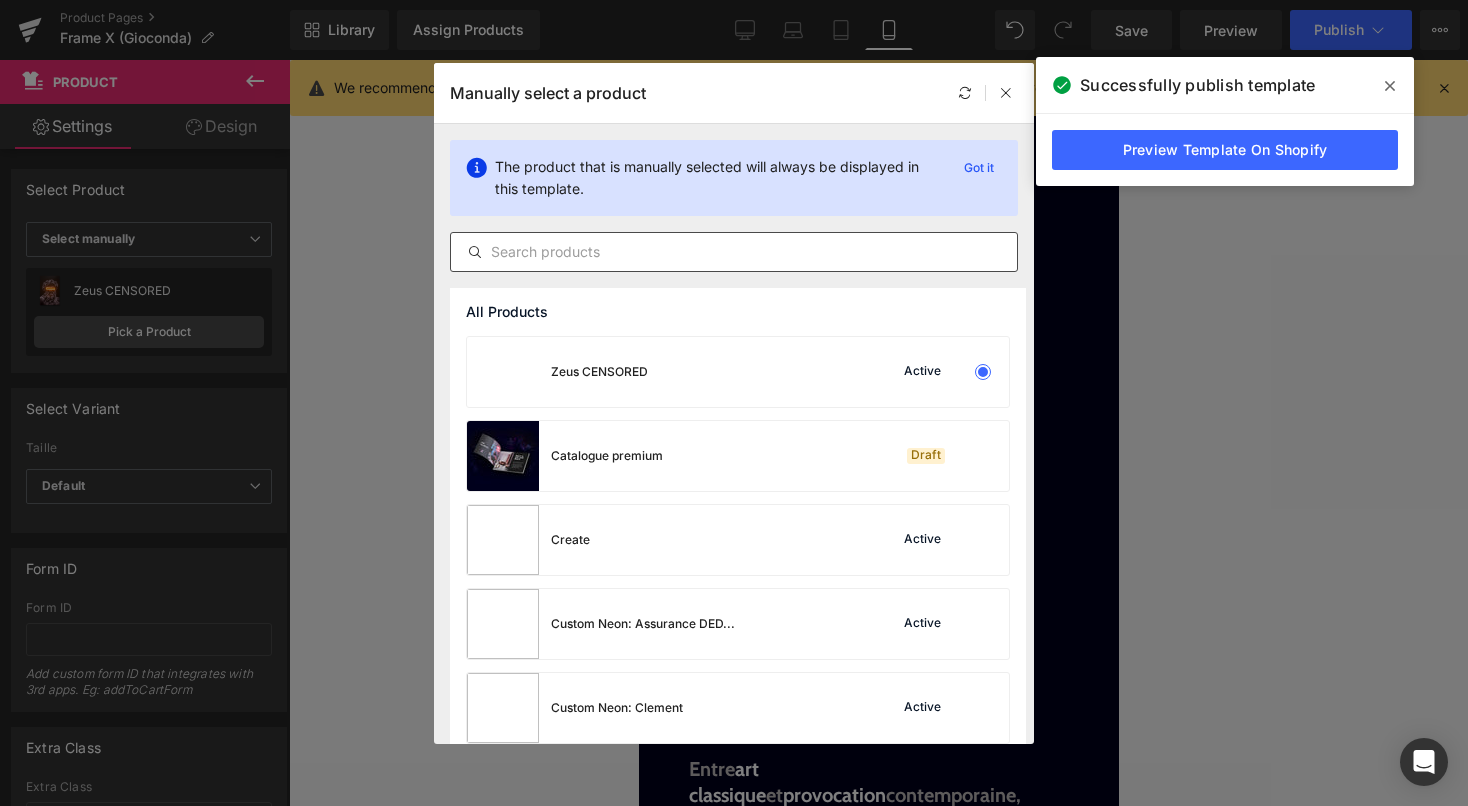 click at bounding box center (734, 252) 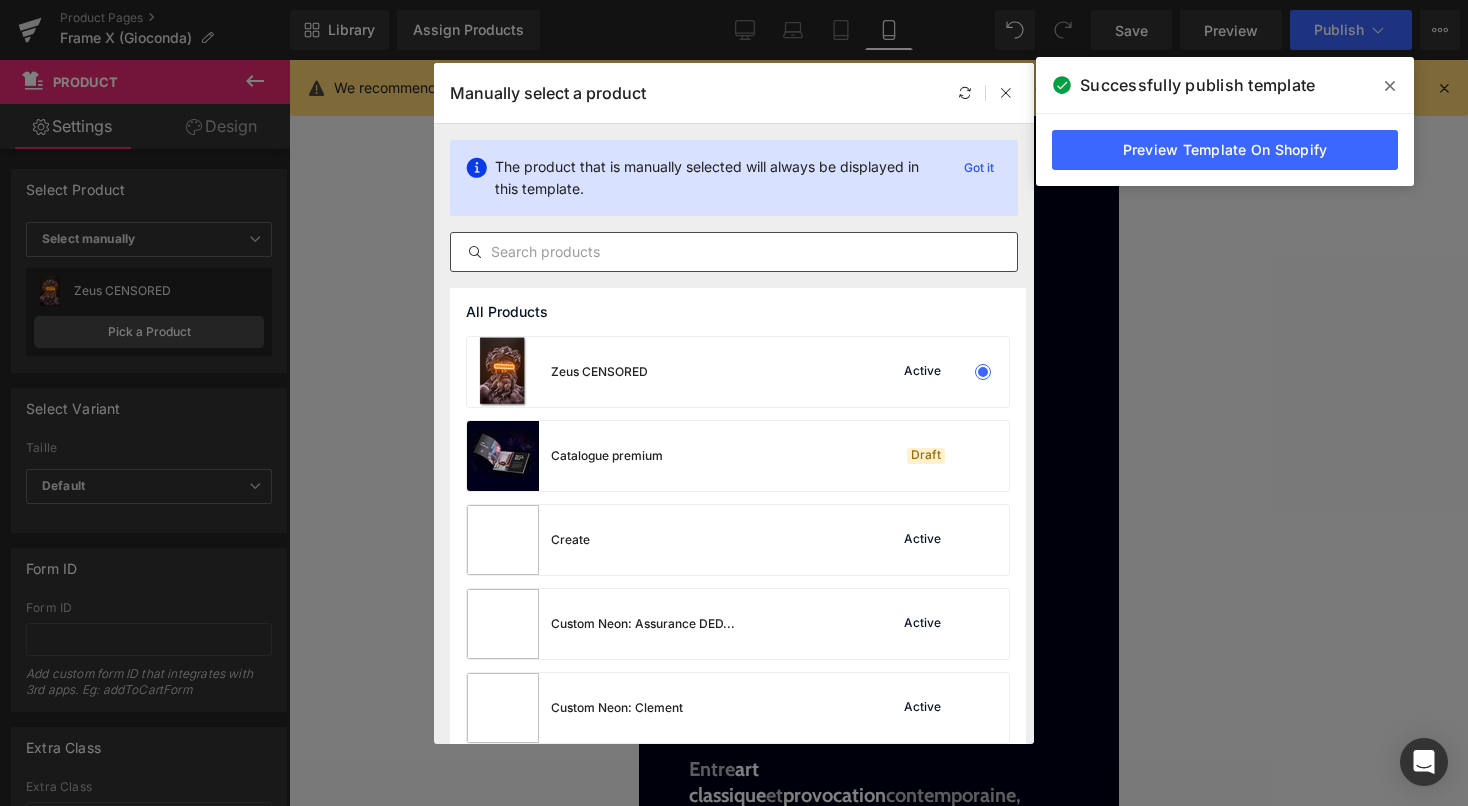 click at bounding box center (734, 252) 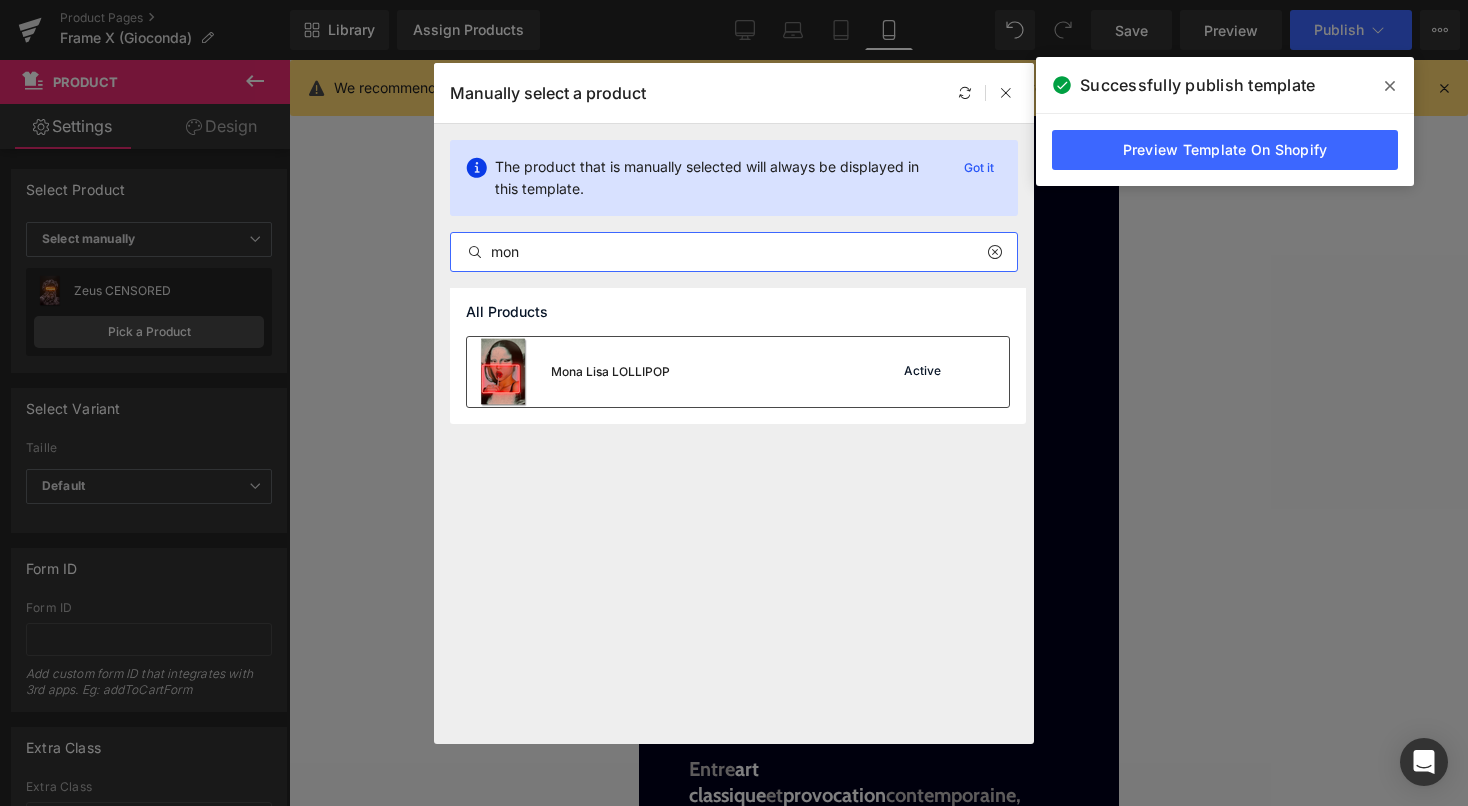 type on "mon" 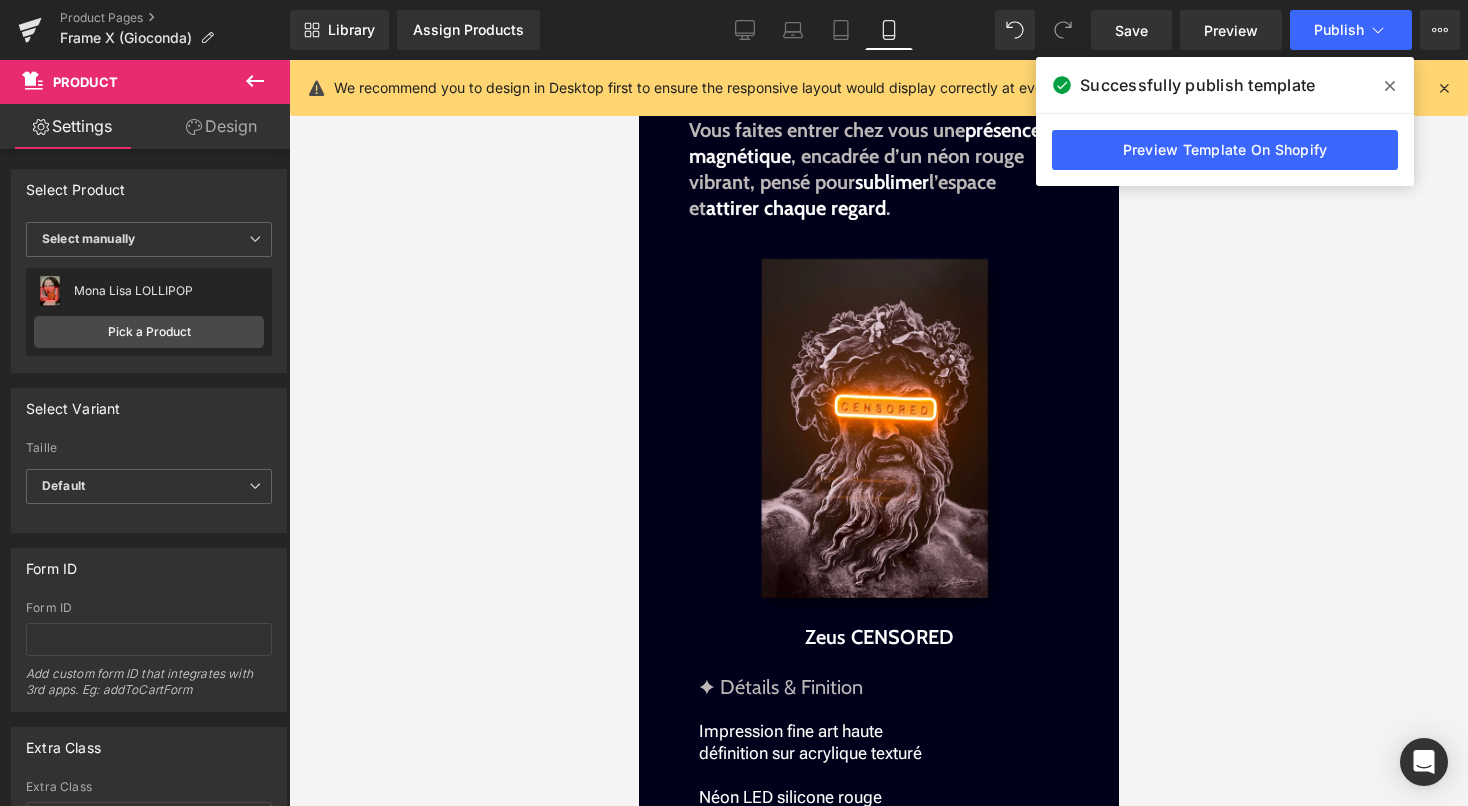 scroll, scrollTop: 1755, scrollLeft: 0, axis: vertical 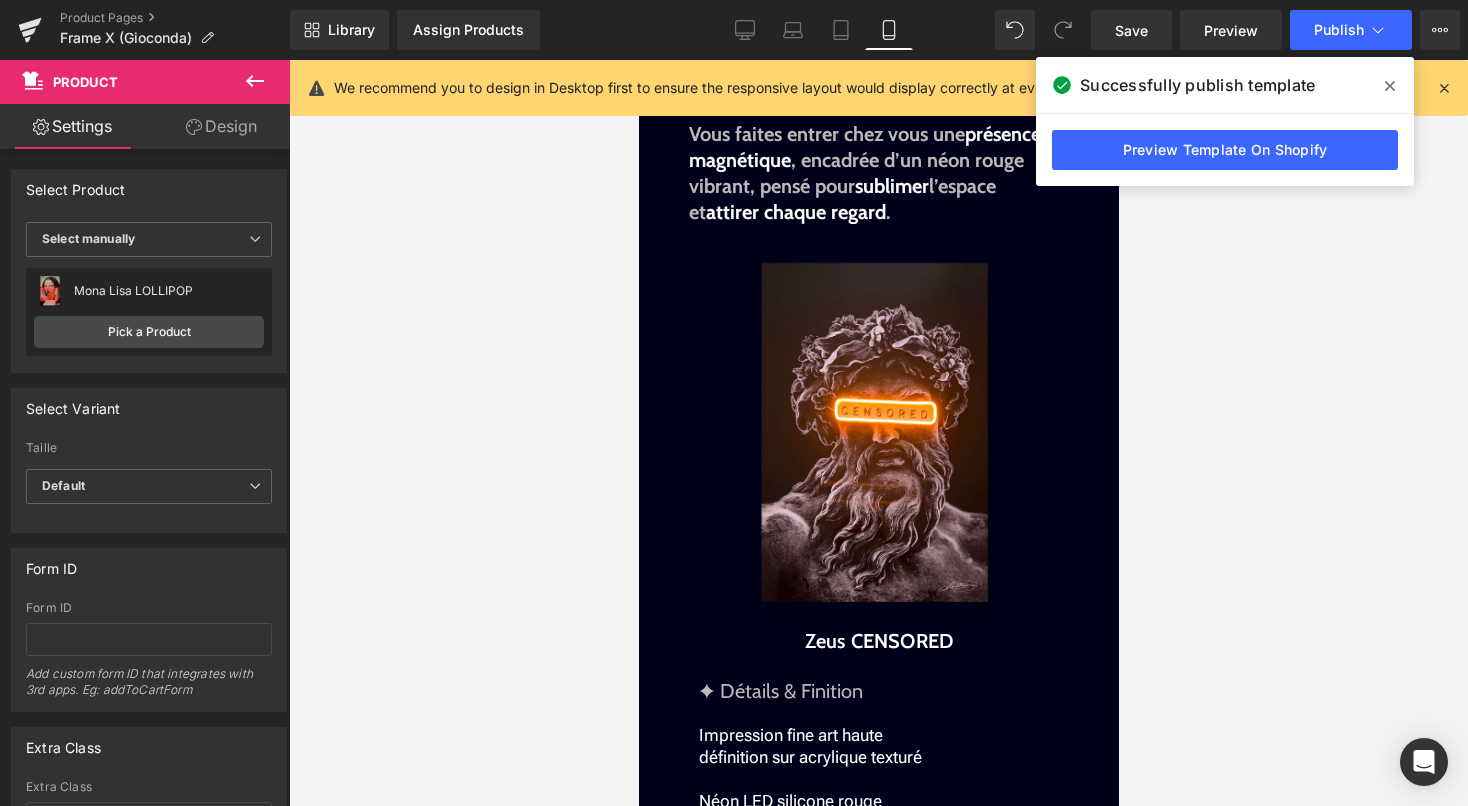 click on "Sale Off
(P) Image" at bounding box center (878, 439) 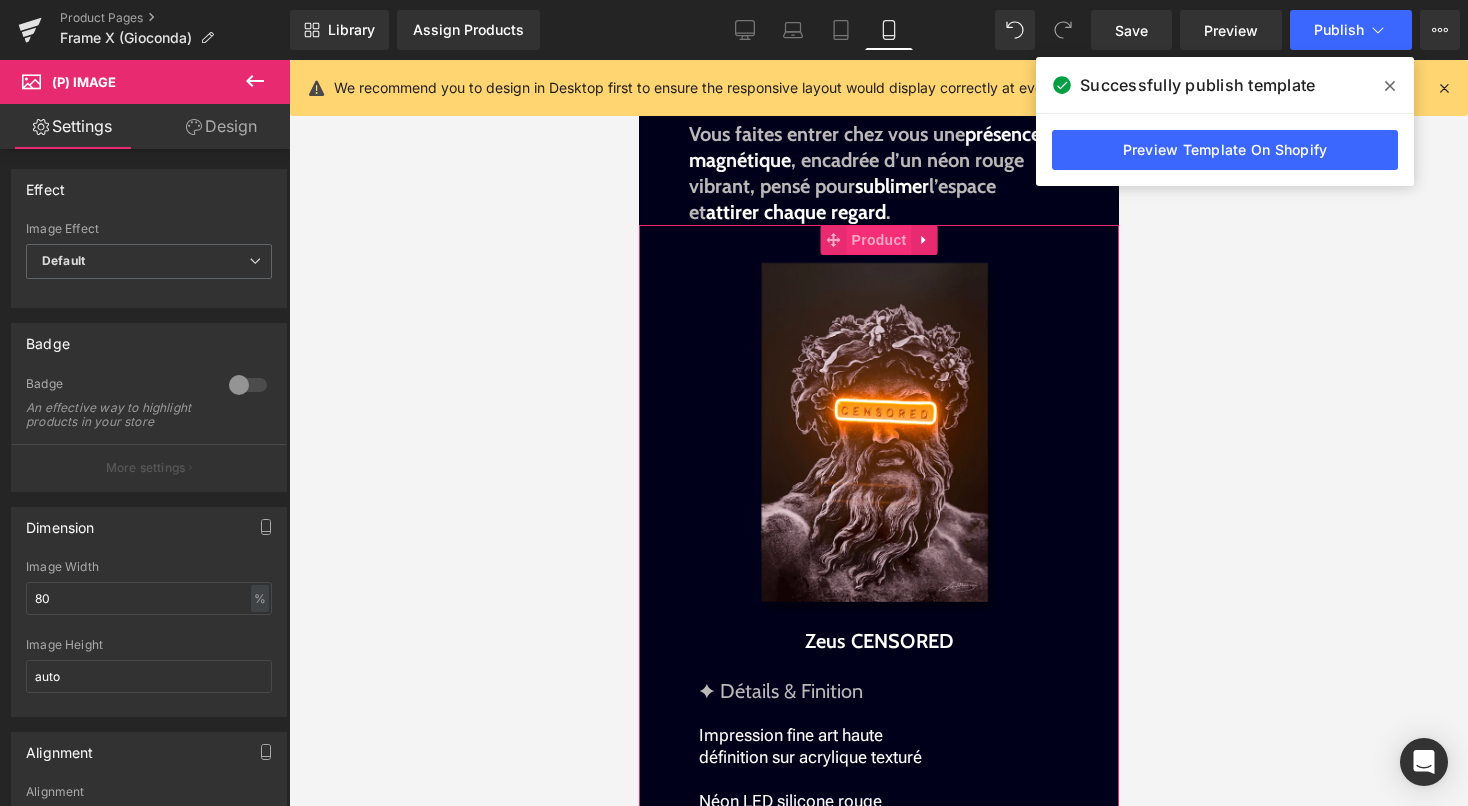 click on "Product" at bounding box center (878, 240) 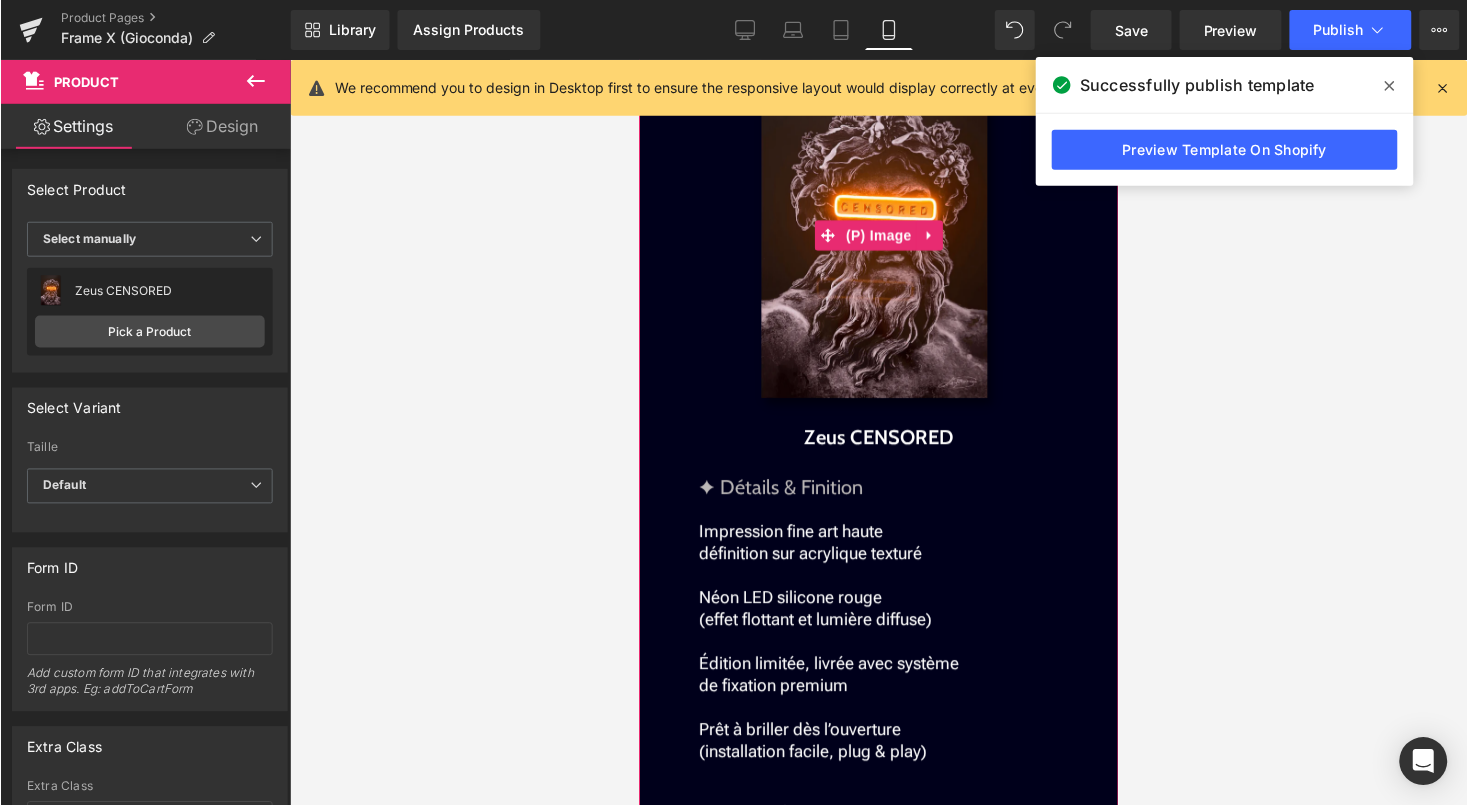 scroll, scrollTop: 1979, scrollLeft: 0, axis: vertical 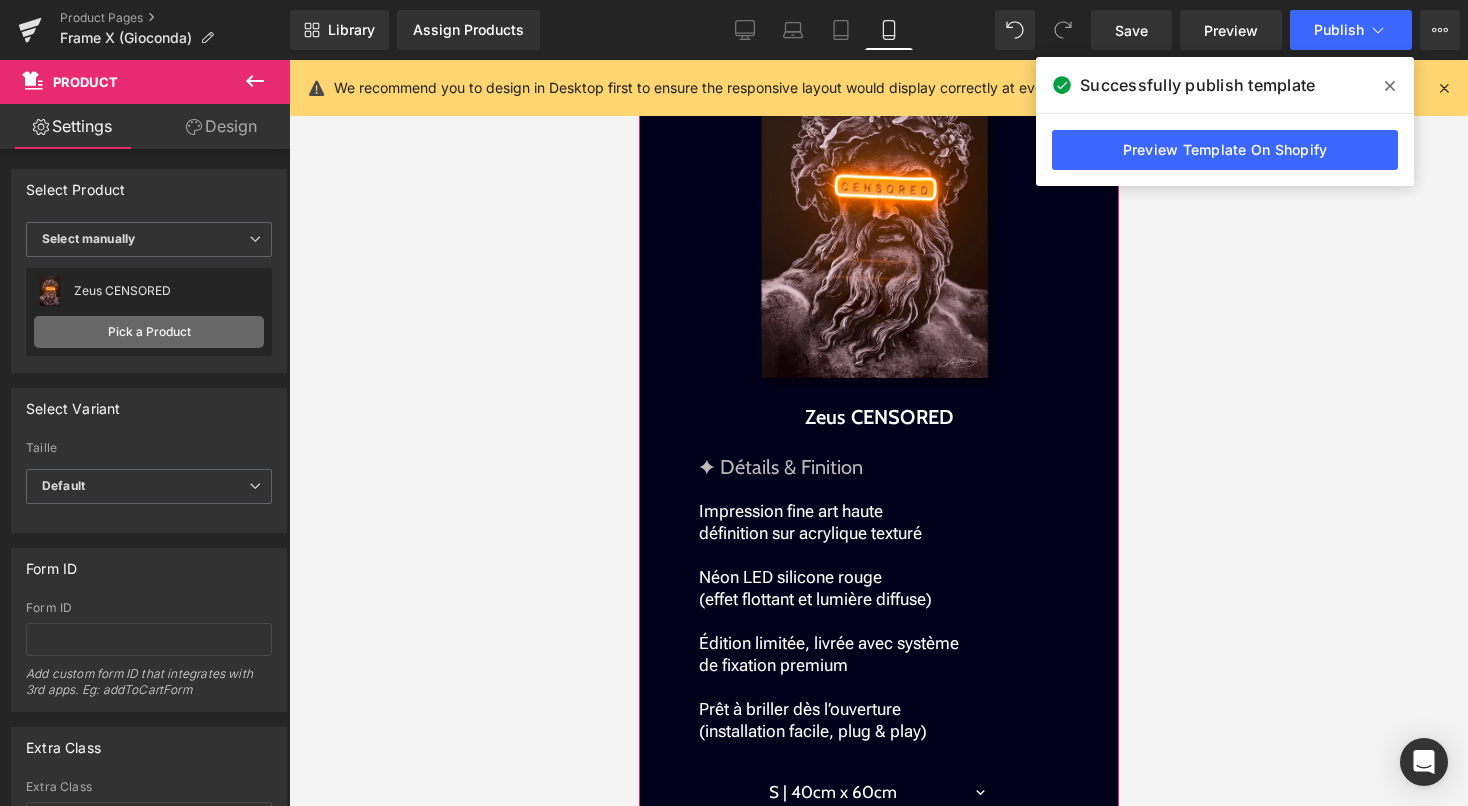click on "Pick a Product" at bounding box center [149, 332] 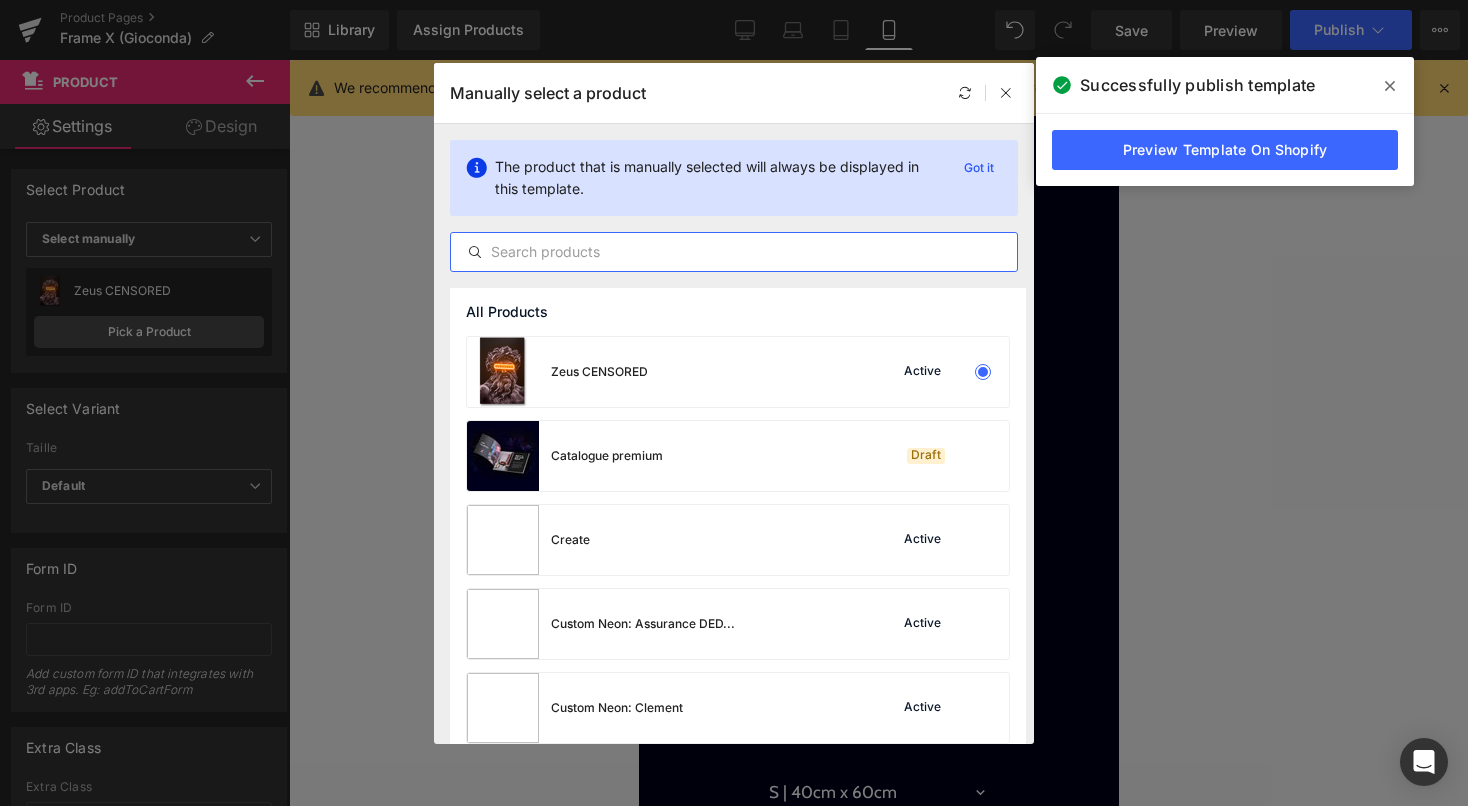 click at bounding box center (734, 252) 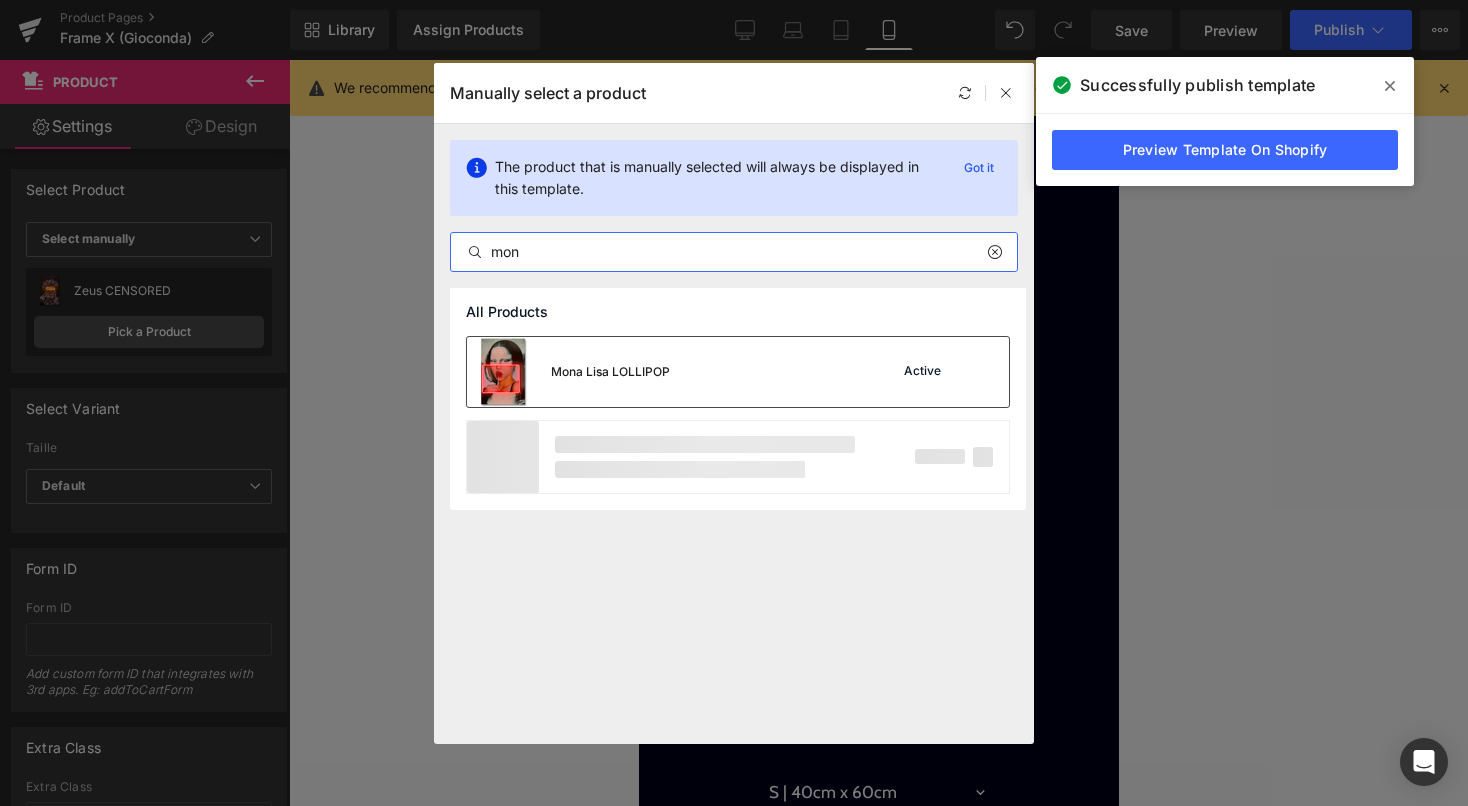 type on "mon" 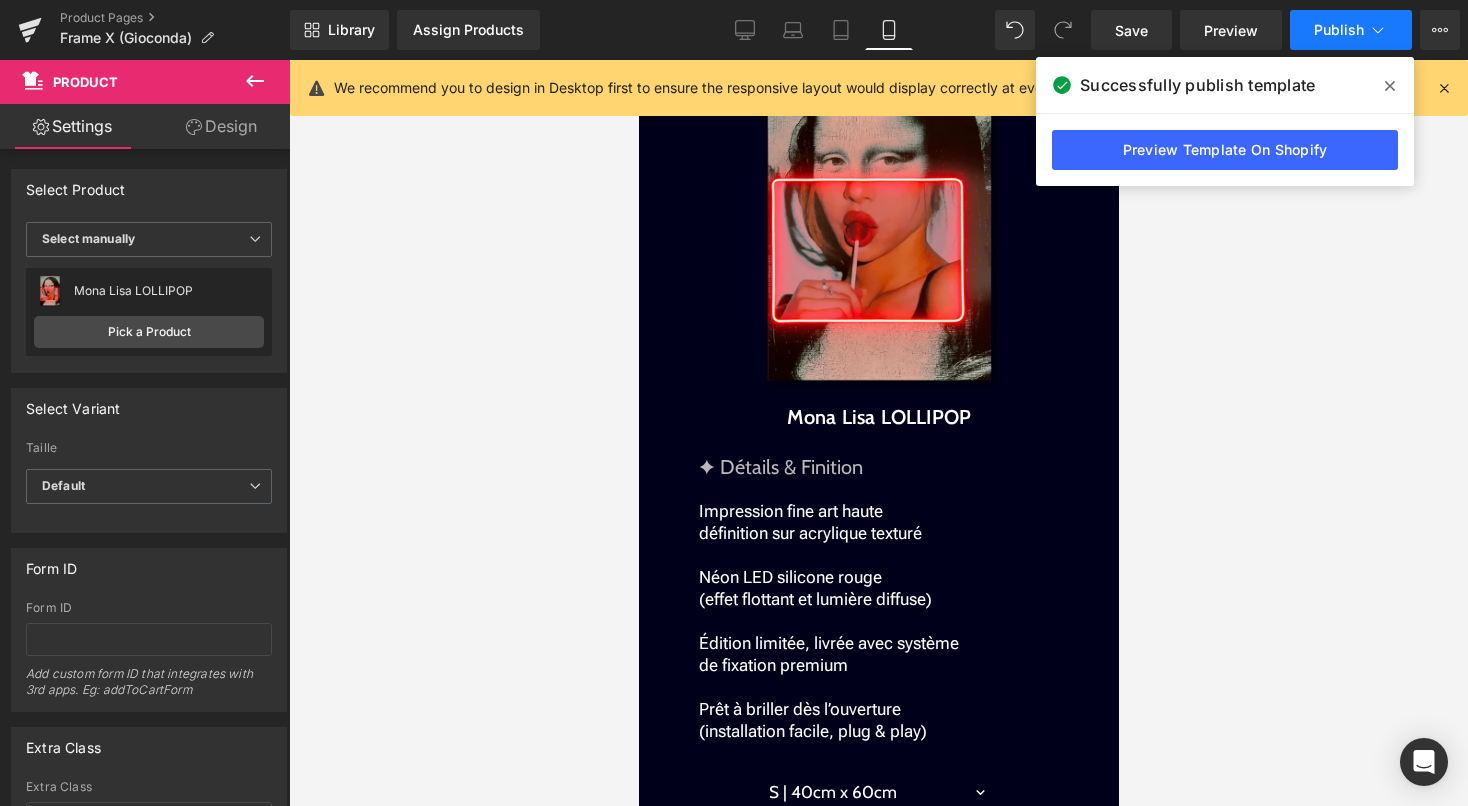 click on "Publish" at bounding box center (1339, 30) 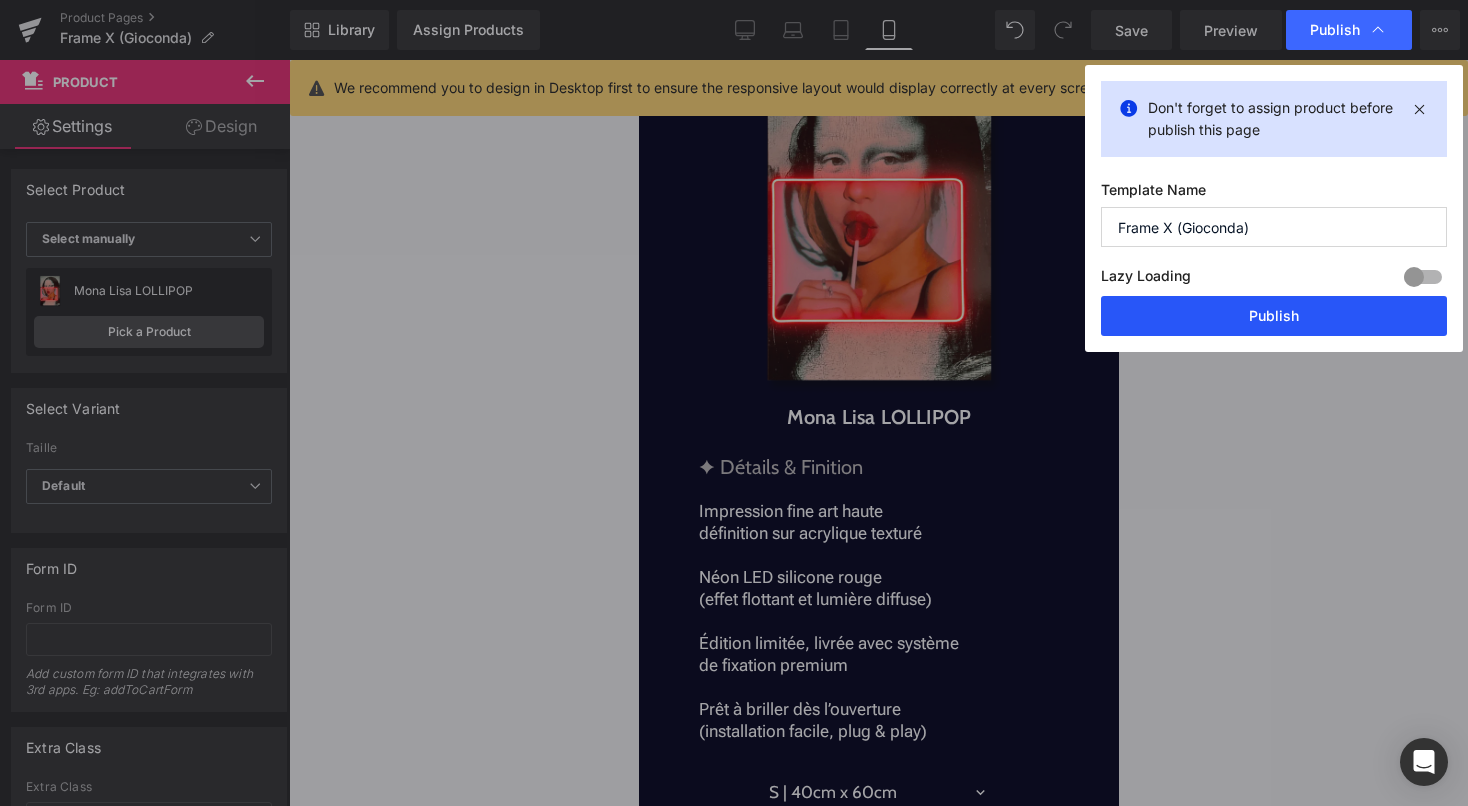 click on "Publish" at bounding box center [1274, 316] 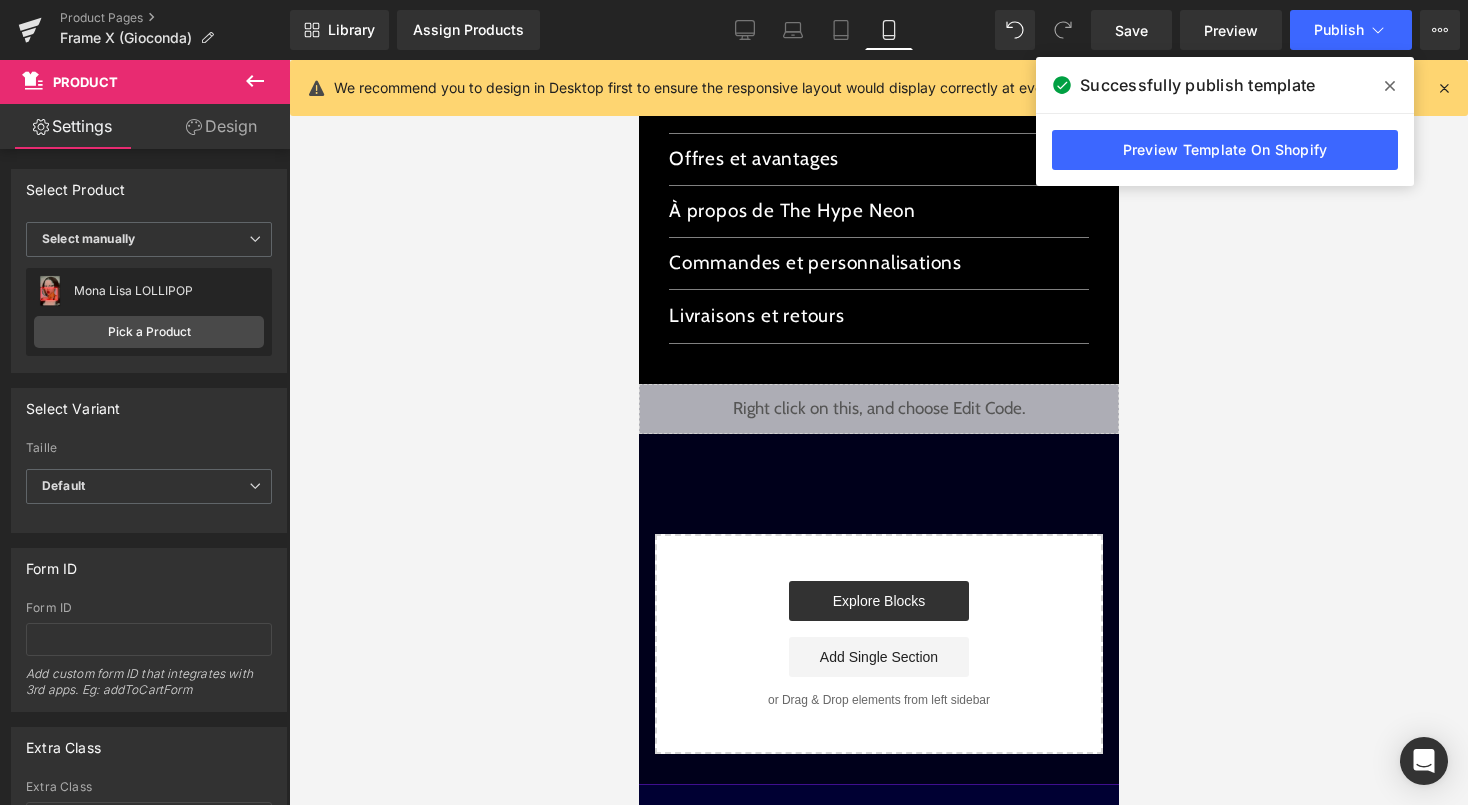 scroll, scrollTop: 3731, scrollLeft: 0, axis: vertical 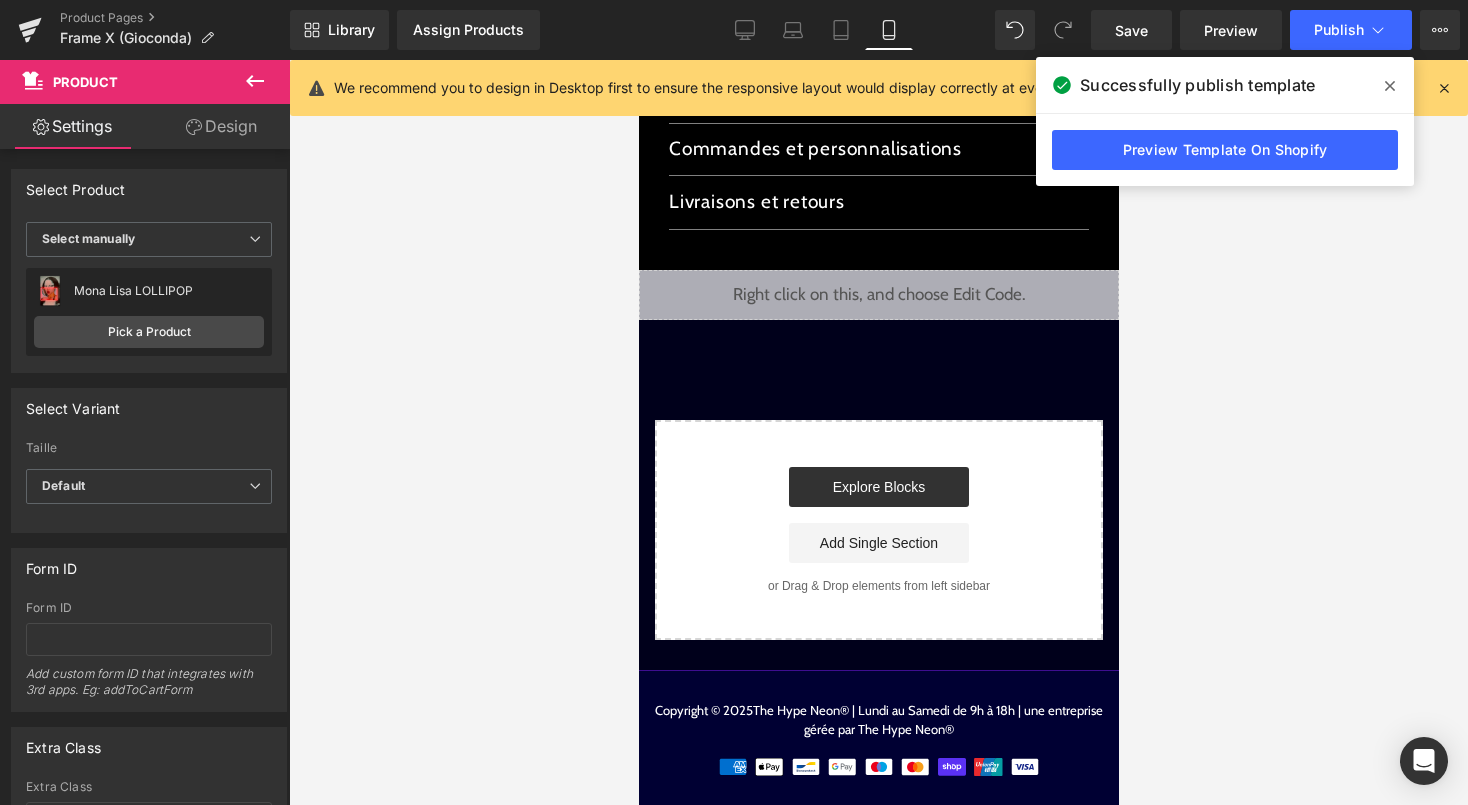 click on "Liquid" at bounding box center (878, 295) 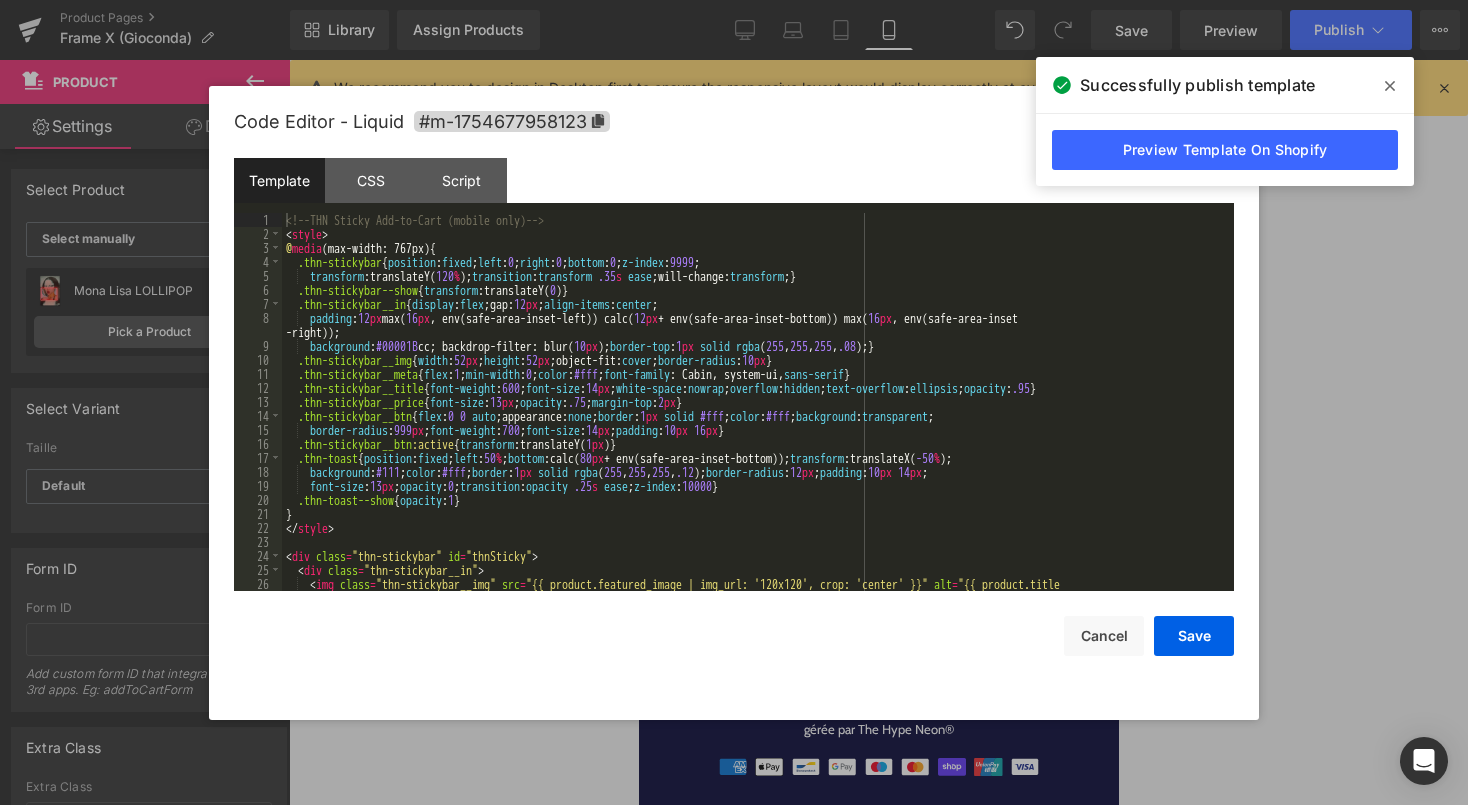 click on "< style > @ media  (max-width: 767px) {    .thn-stickybar { position : fixed ; left : 0 ; right : 0 ; bottom : 0 ; z-index : 9999 ;       transform :translateY( 120 % ); transition : transform   .35 s   ease ;will-change: transform ; }    .thn-stickybar--show { transform :translateY( 0 ) }    .thn-stickybar__in { display : flex ;gap: 12 px ; align-items : center ;       padding : 12 px  max( 16 px , env(safe-area-inset-left)) calc( 12 px  + env(safe-area-inset-bottom)) max( 16 px , env(safe-area-inset-right));       background : #00001B cc; backdrop-filter: blur( 10 px );  border-top : 1 px   solid   rgba ( 255 , 255 , 255 , .08 ); }    .thn-stickybar__img { width : 52 px ; height : 52 px ;object-fit: cover ; border-radius : 10 px }    .thn-stickybar__meta { flex : 1 ; min-width : 0 ; color : #fff ; font-family : Cabin, system-ui,  sans-serif }    .thn-stickybar__title { font-weight : 600 ; font-size : 14 px ; white-space : nowrap ; overflow : ; : ;" at bounding box center (754, 423) 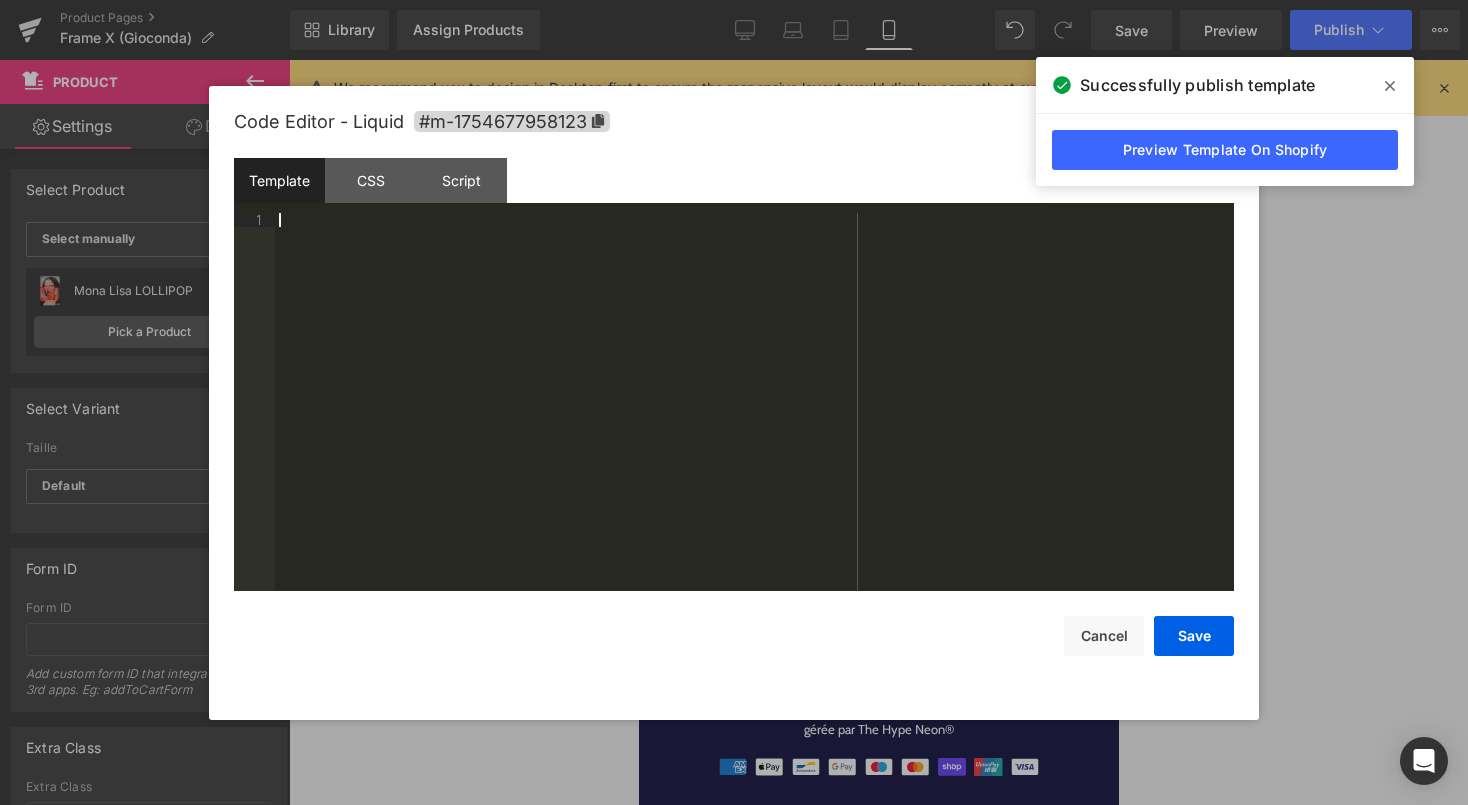 scroll, scrollTop: 924, scrollLeft: 0, axis: vertical 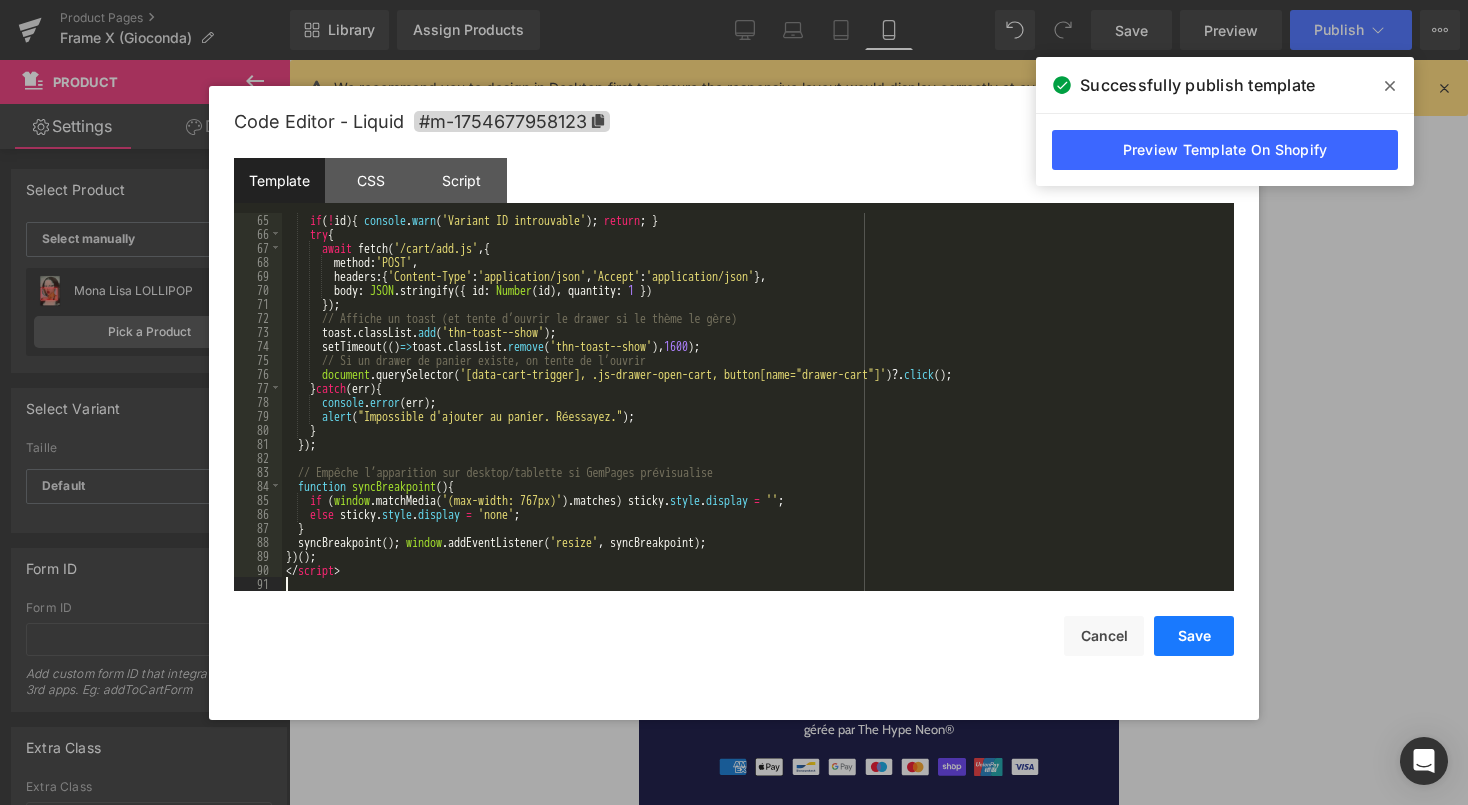 click on "Save" at bounding box center [1194, 636] 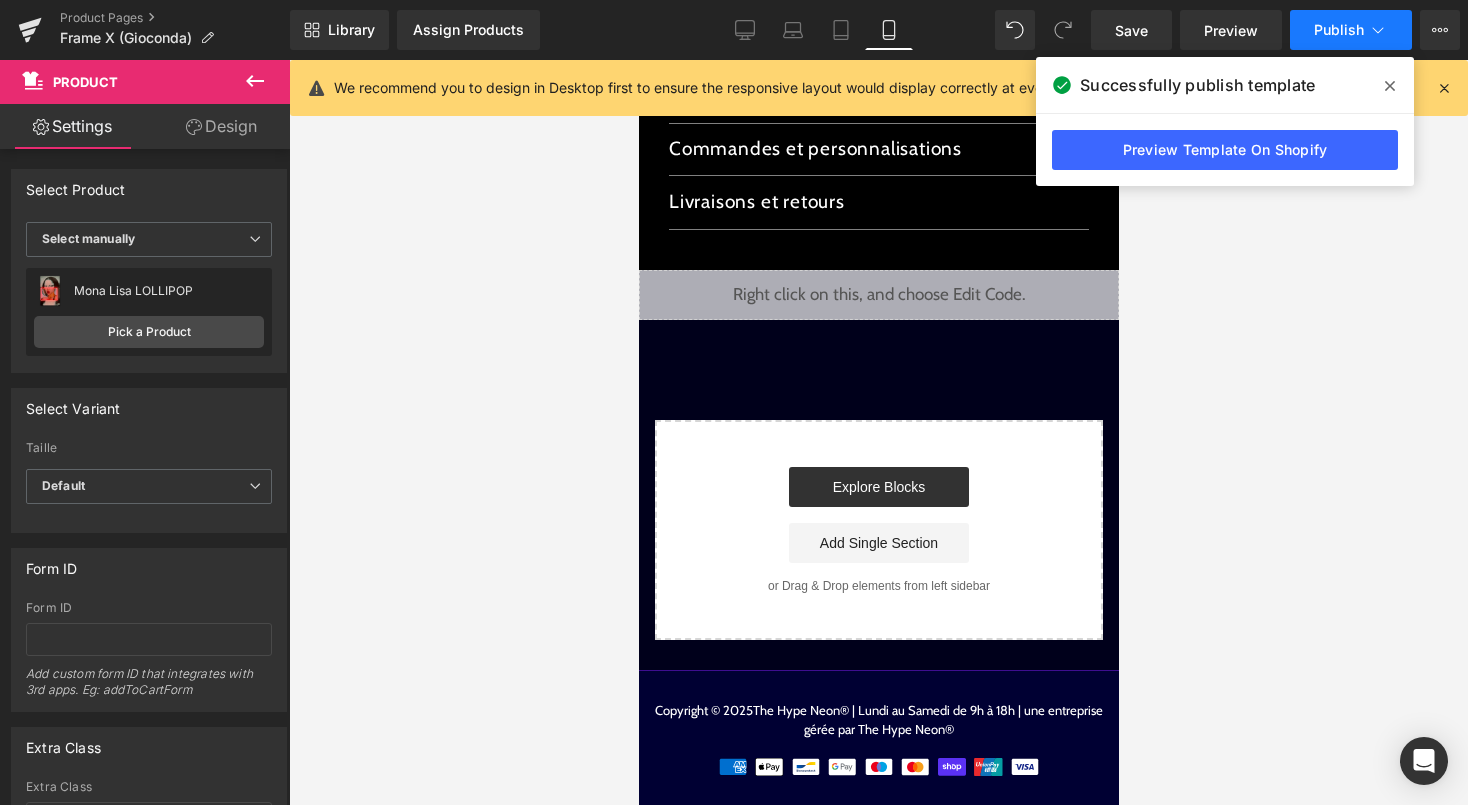 click on "Publish" at bounding box center (1339, 30) 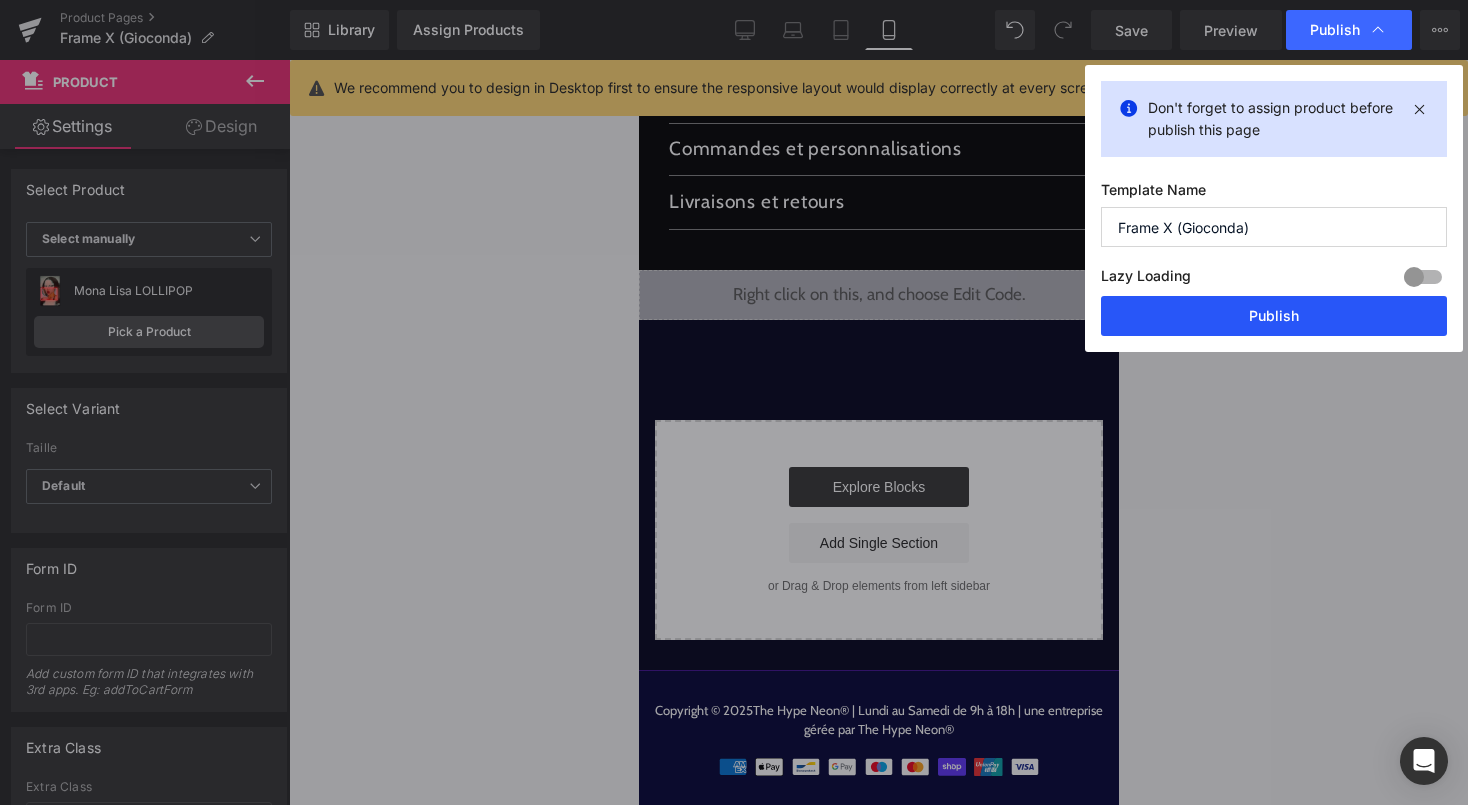 click on "Publish" at bounding box center [1274, 316] 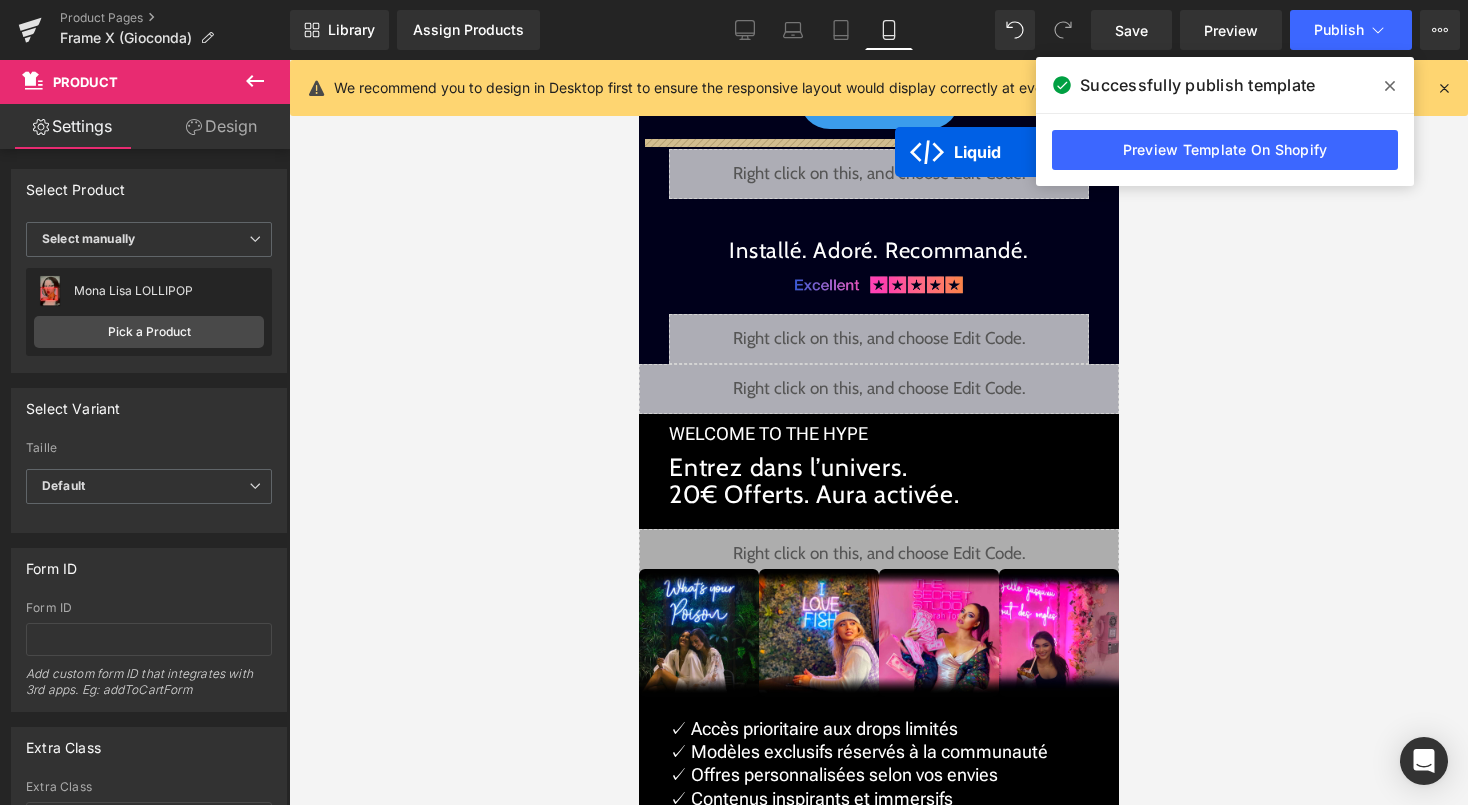 scroll, scrollTop: 2751, scrollLeft: 0, axis: vertical 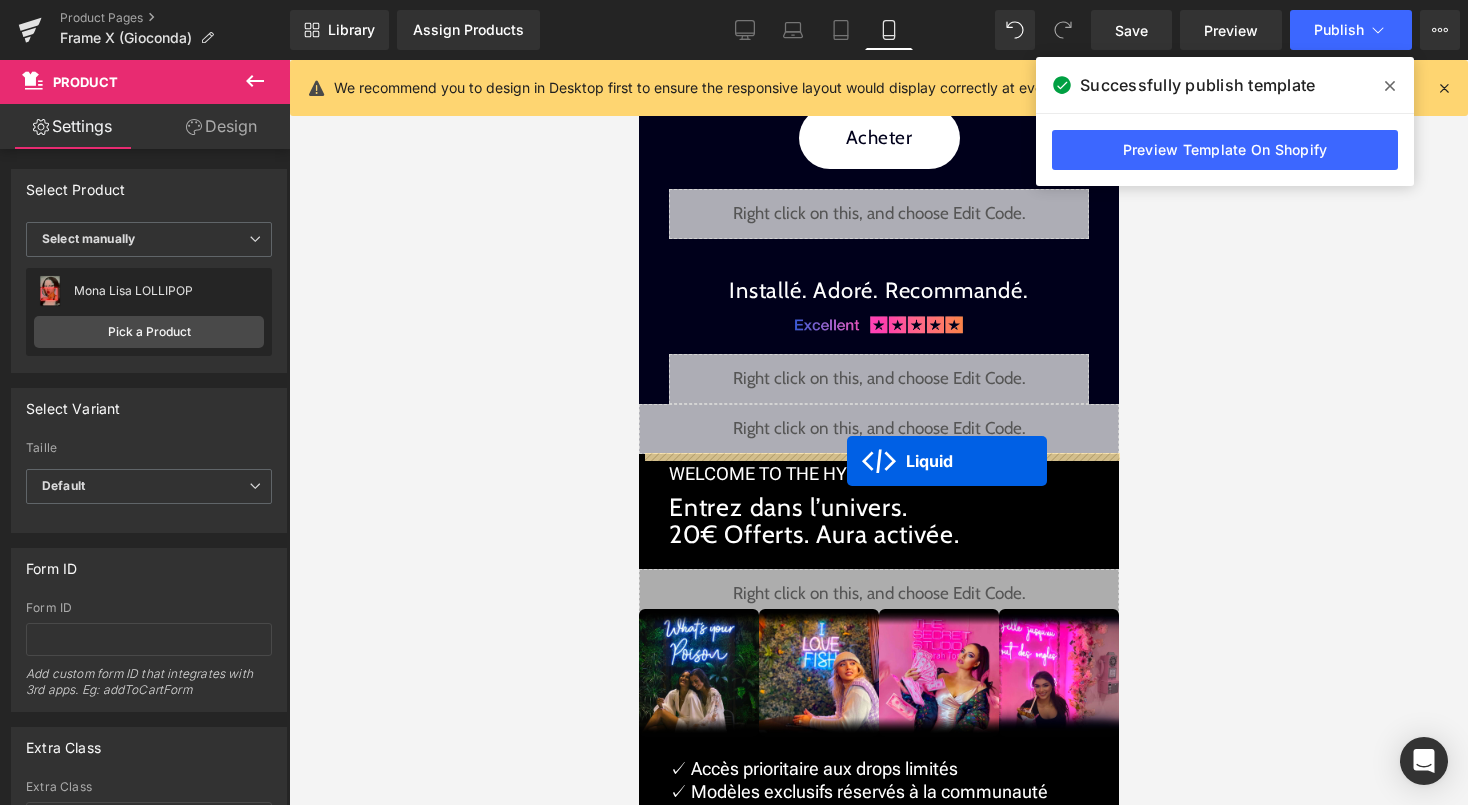 drag, startPoint x: 857, startPoint y: 290, endPoint x: 846, endPoint y: 461, distance: 171.35344 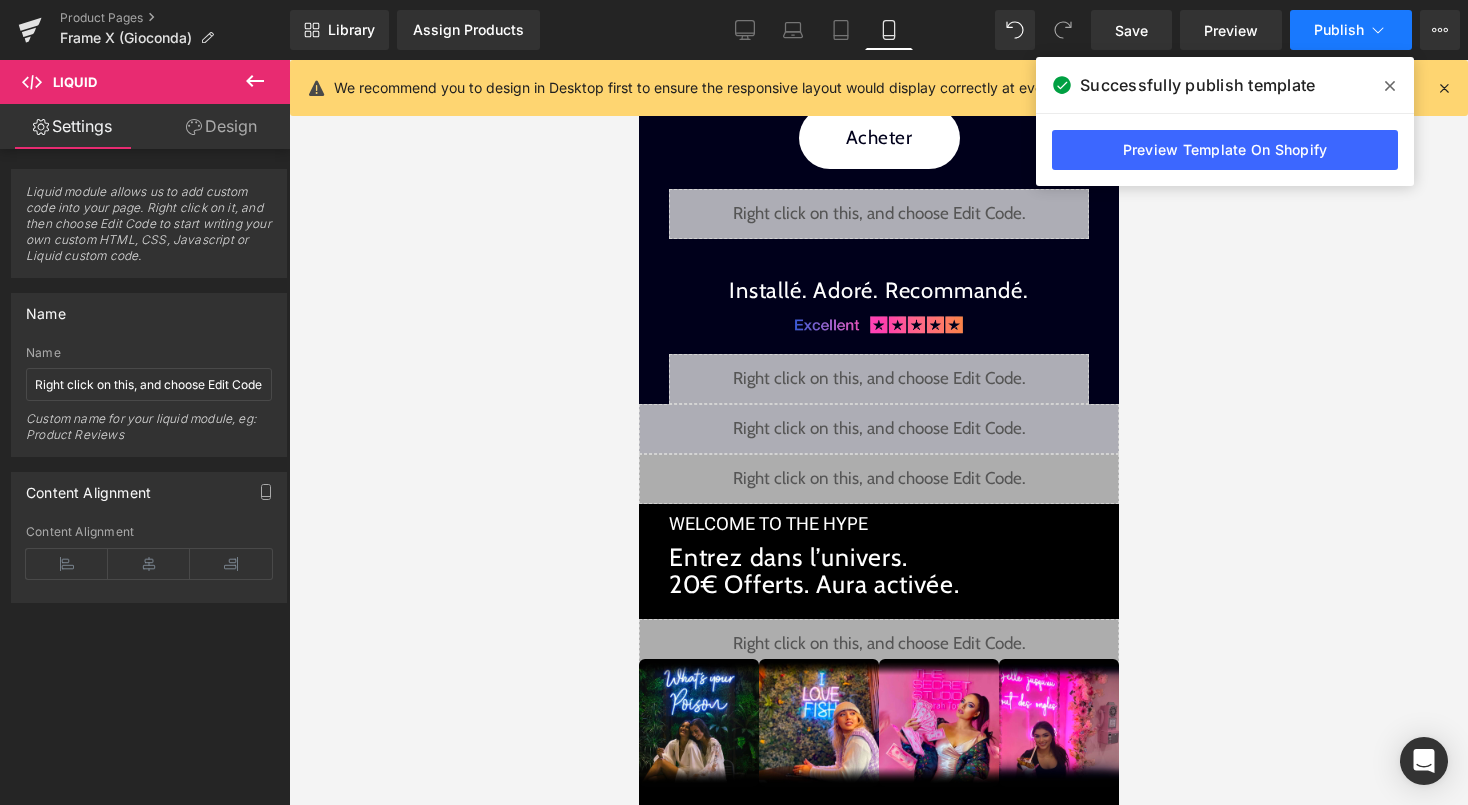 click on "Publish" at bounding box center (1351, 30) 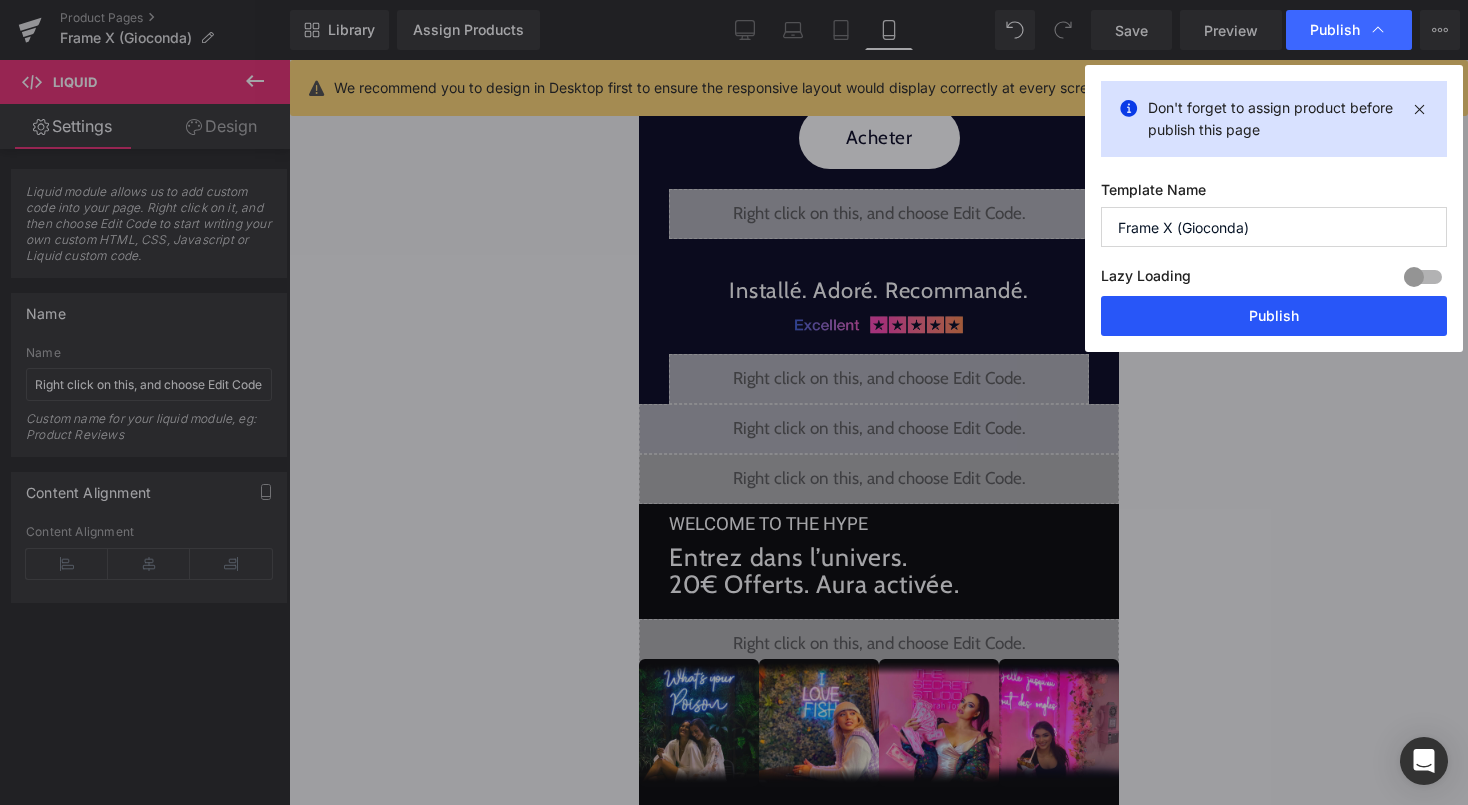 click on "Publish" at bounding box center [1274, 316] 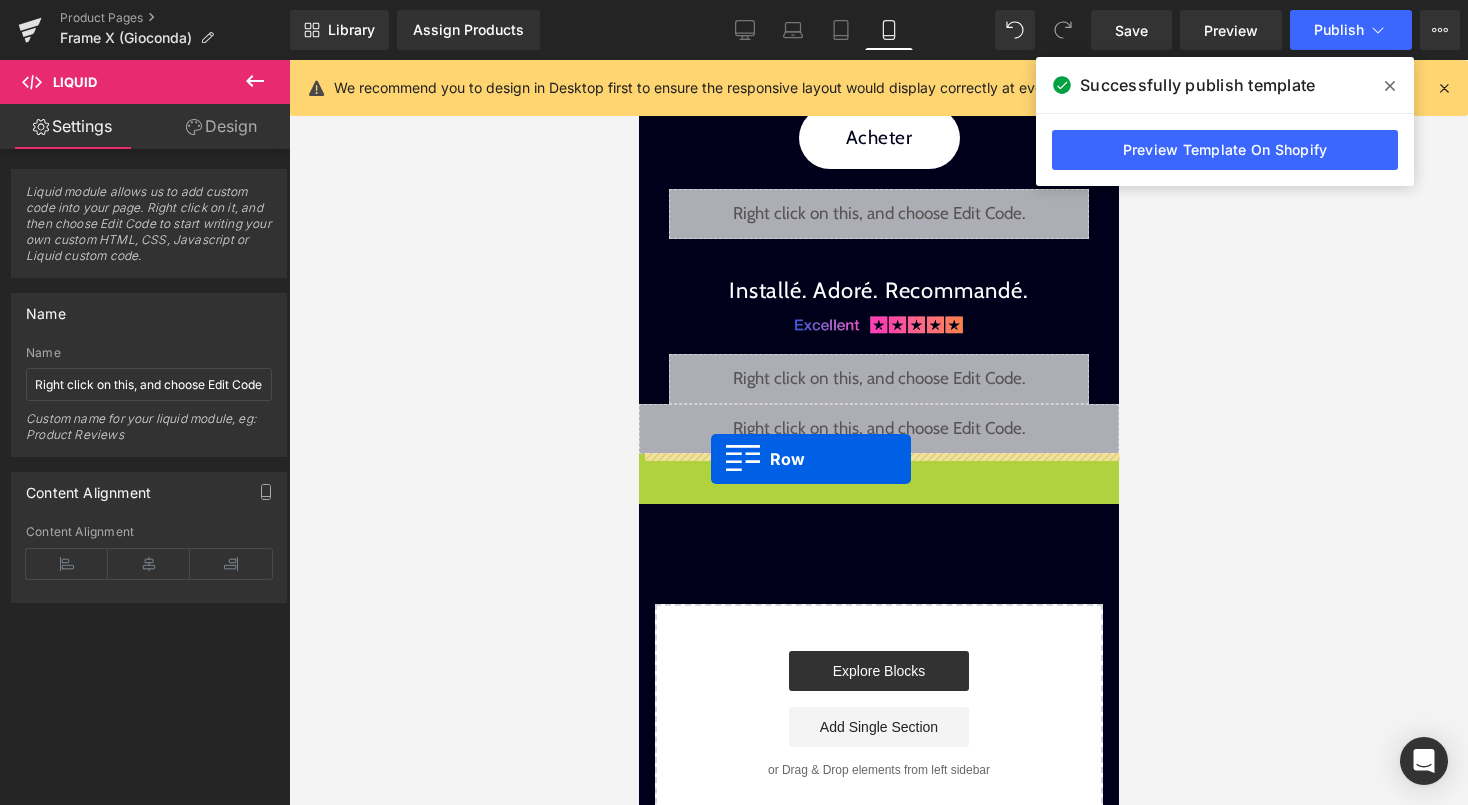 drag, startPoint x: 673, startPoint y: 472, endPoint x: 710, endPoint y: 459, distance: 39.217342 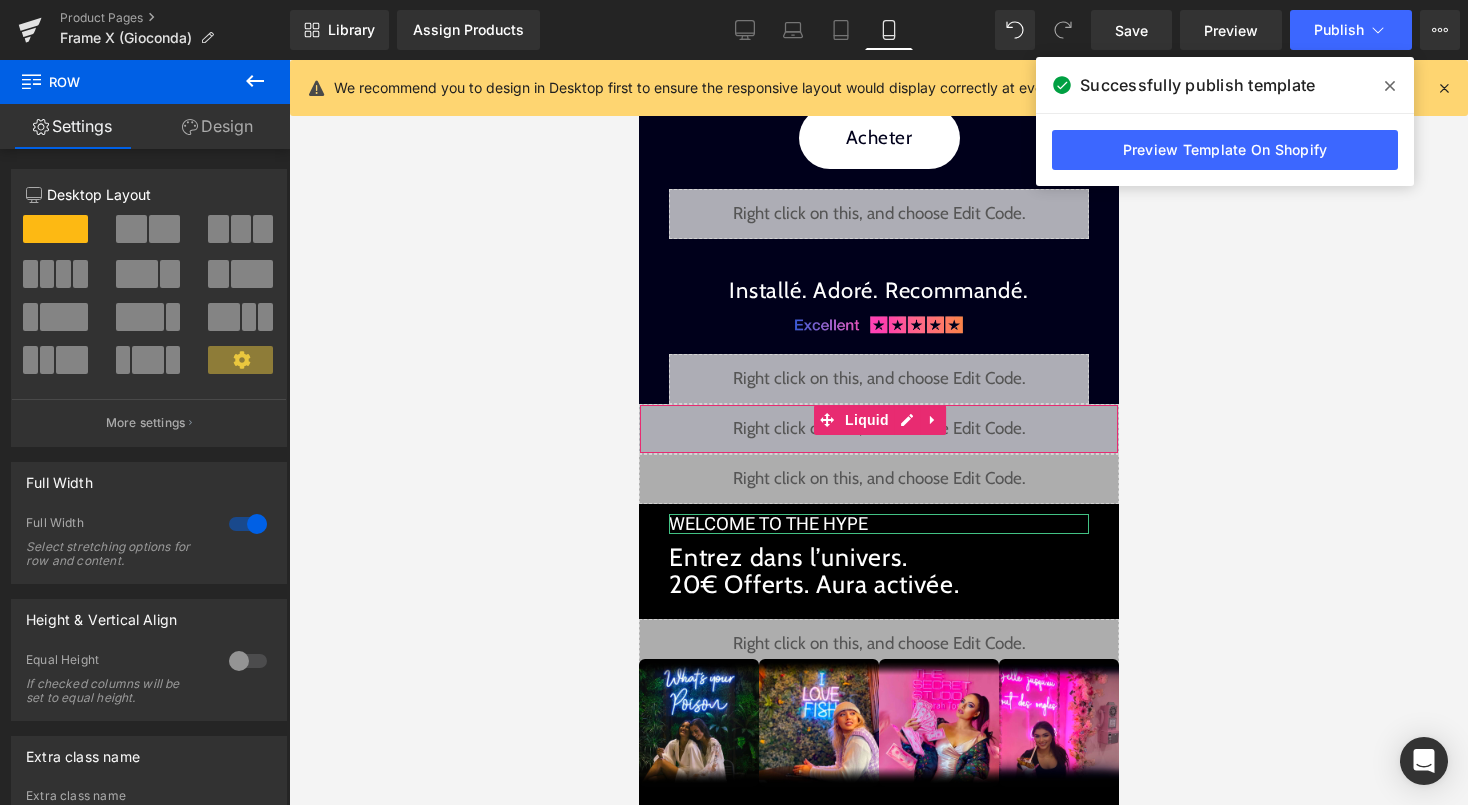 click 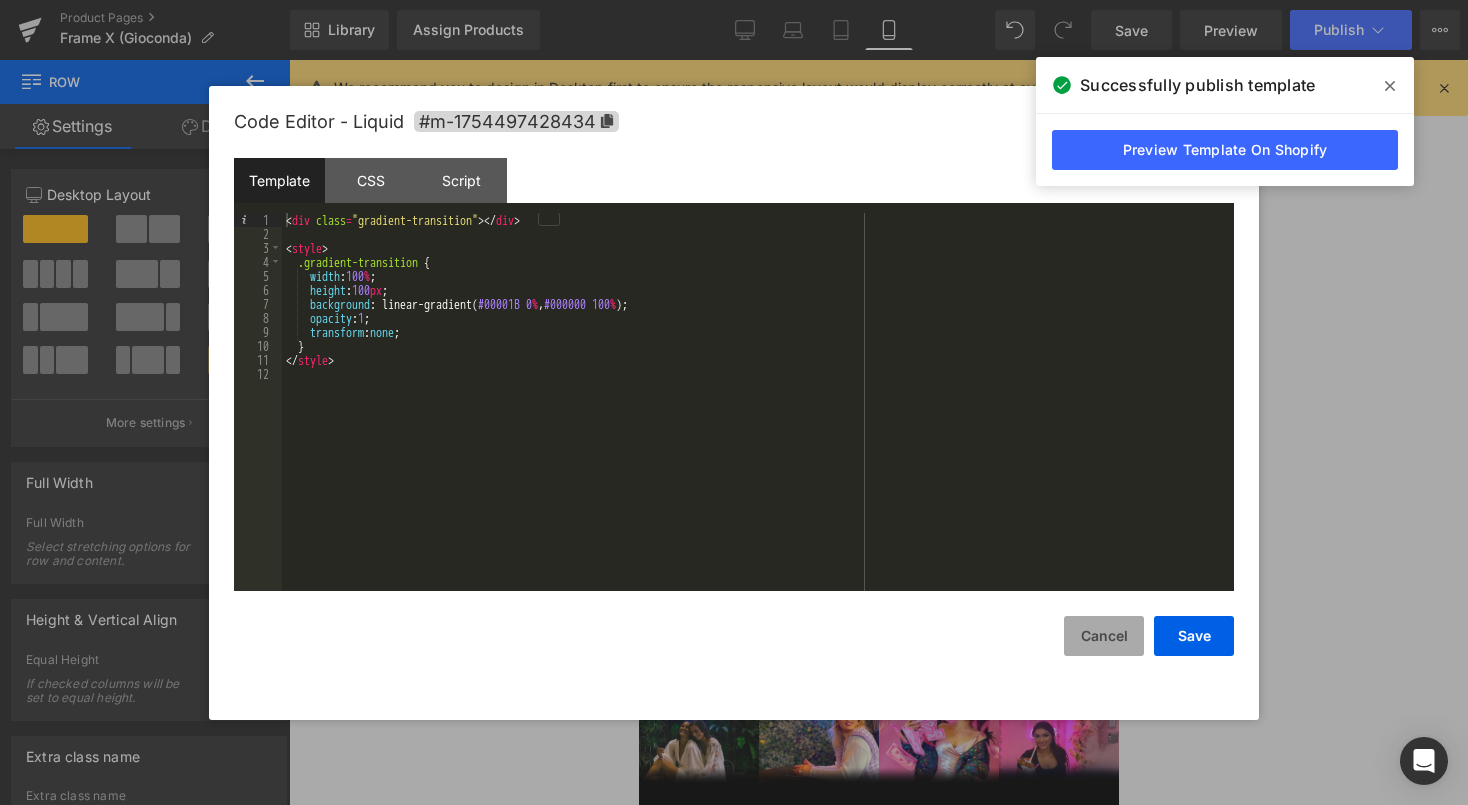 click on "Cancel" at bounding box center (1104, 636) 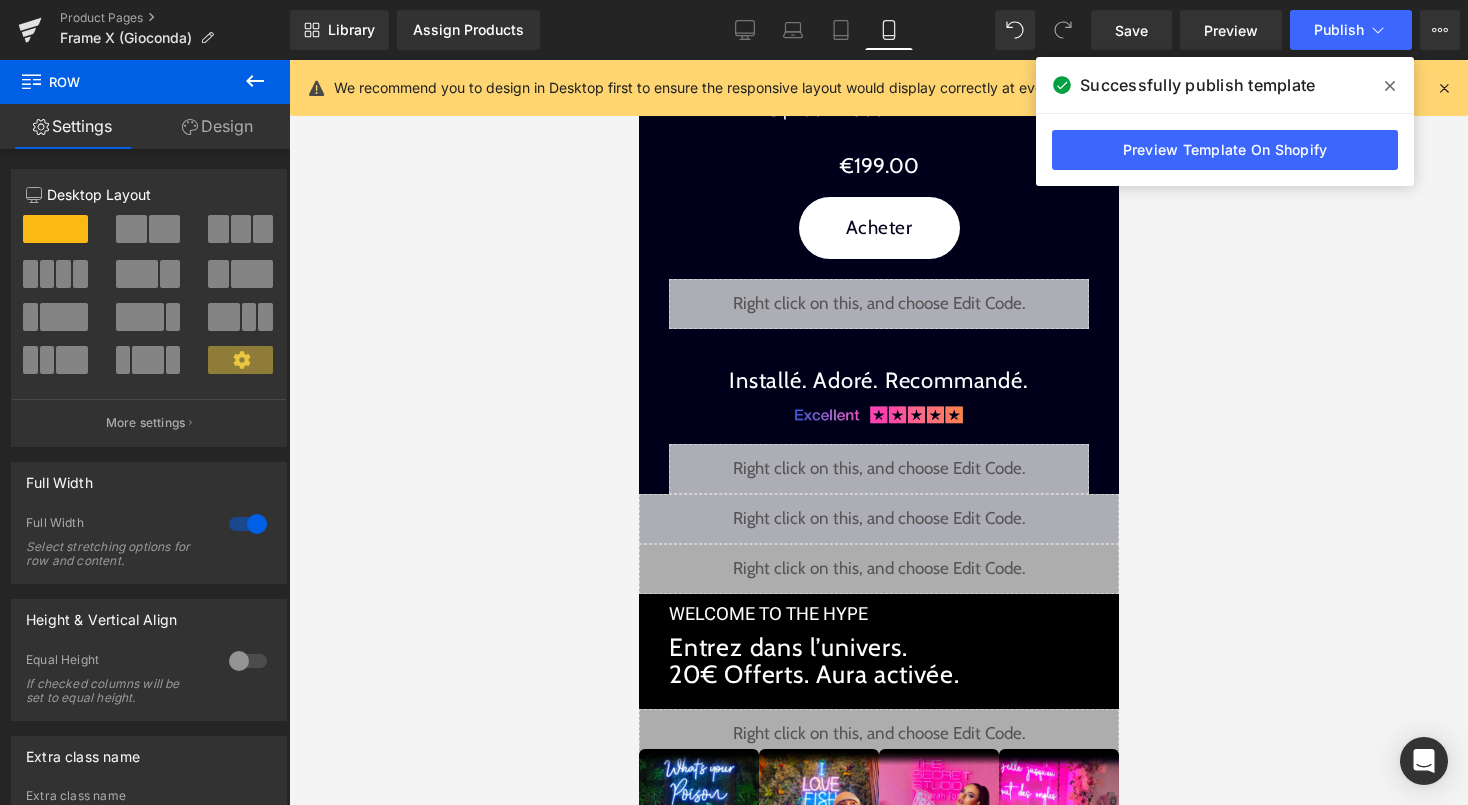 scroll, scrollTop: 2666, scrollLeft: 0, axis: vertical 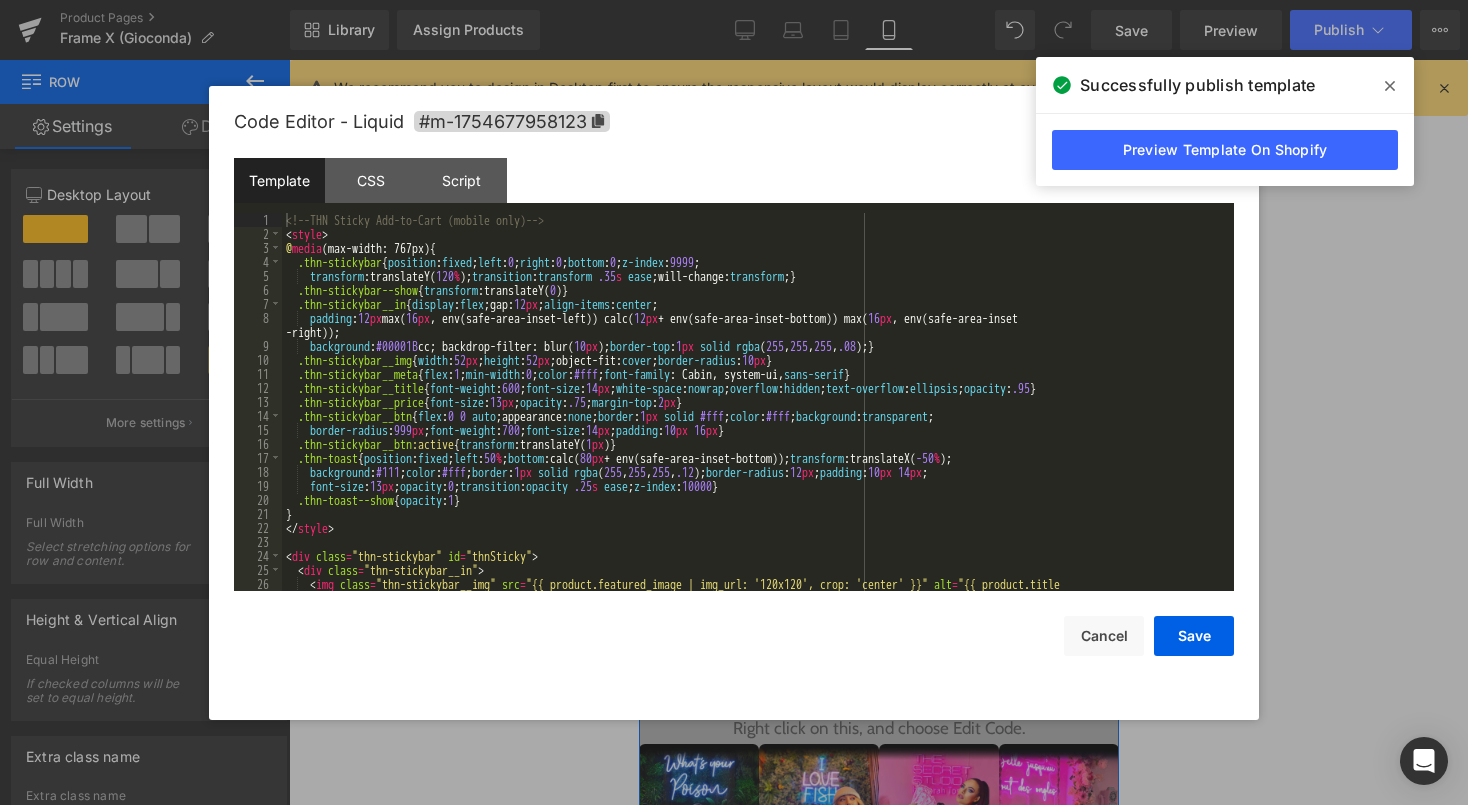 click 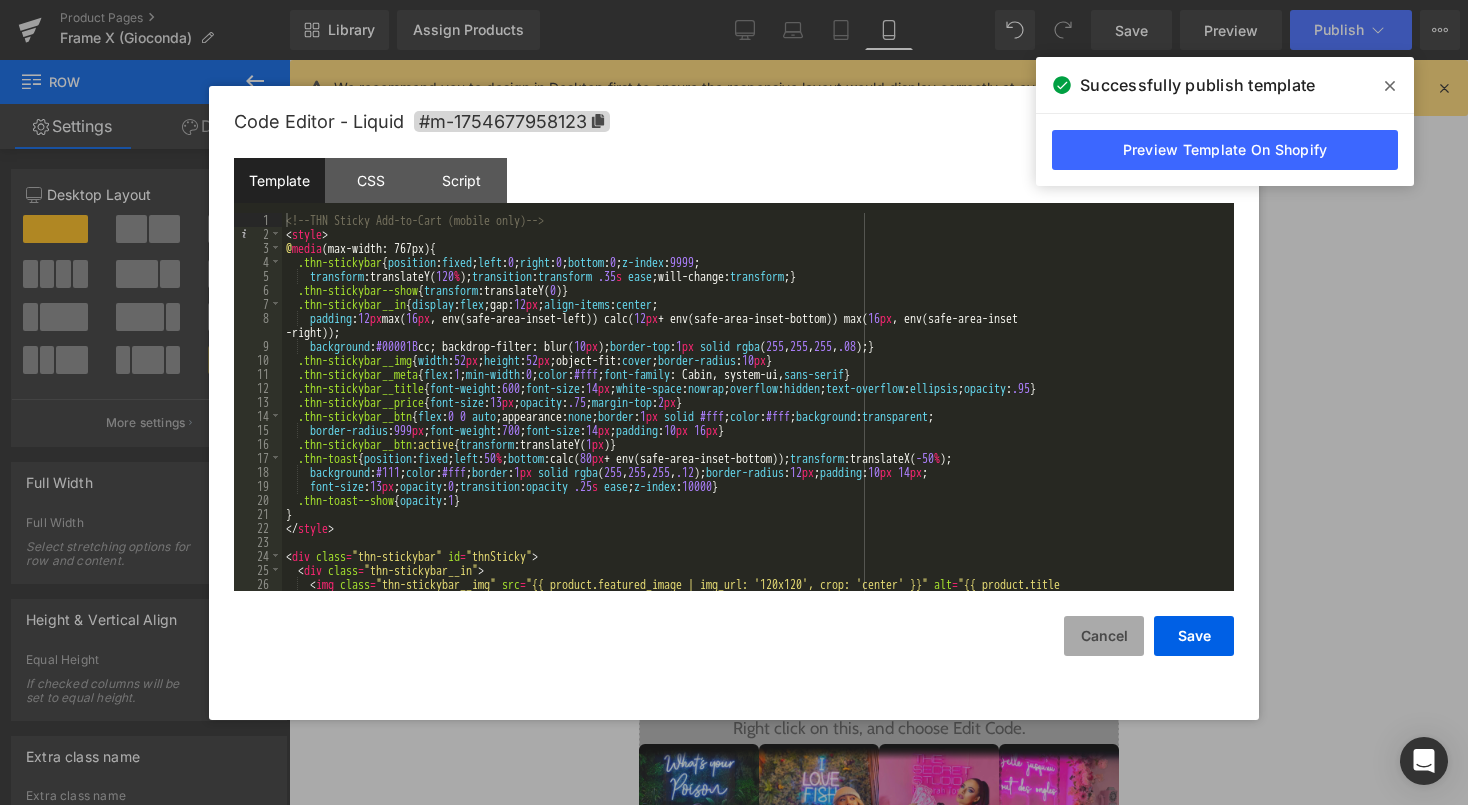 click on "Cancel" at bounding box center [1104, 636] 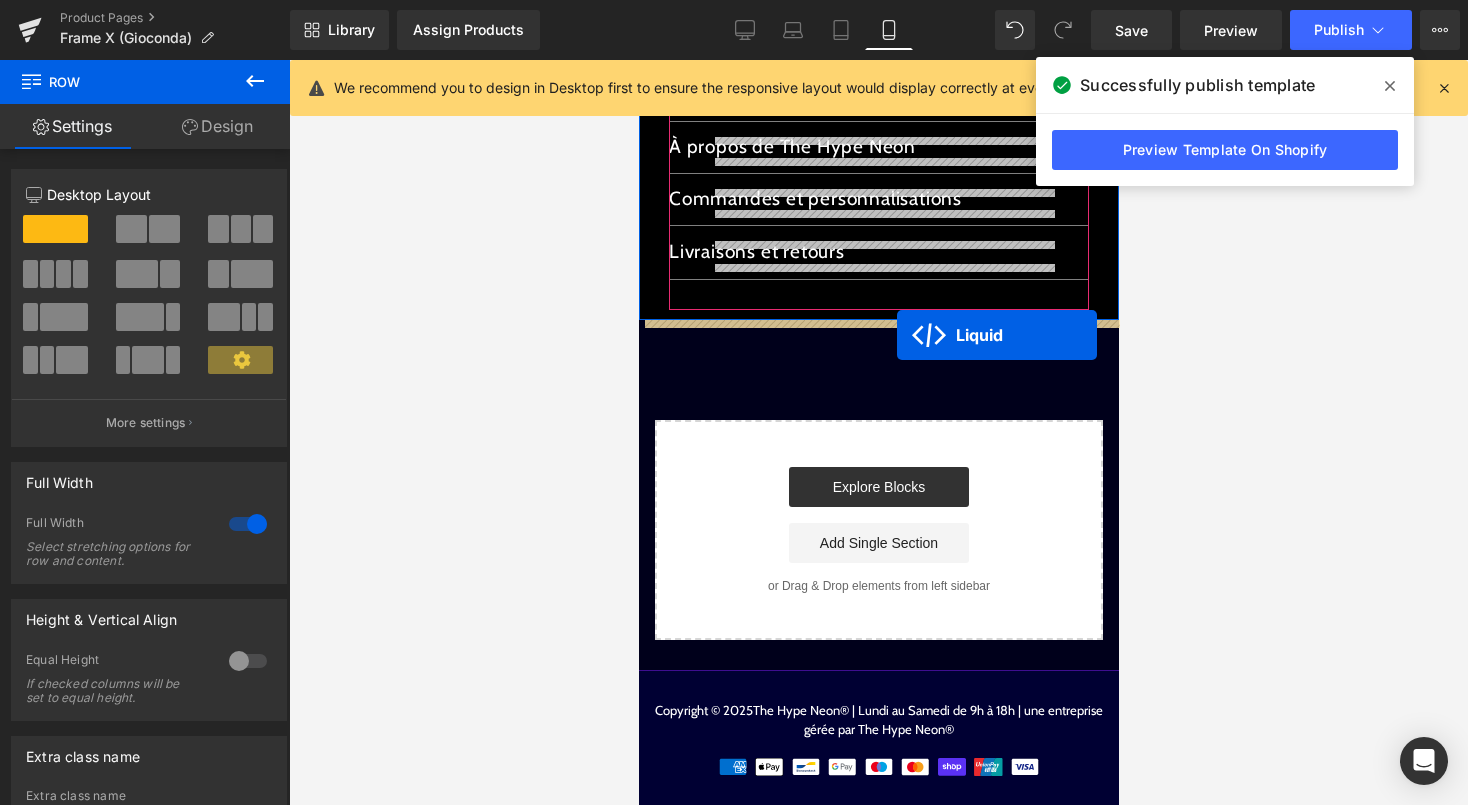 drag, startPoint x: 836, startPoint y: 560, endPoint x: 896, endPoint y: 335, distance: 232.86263 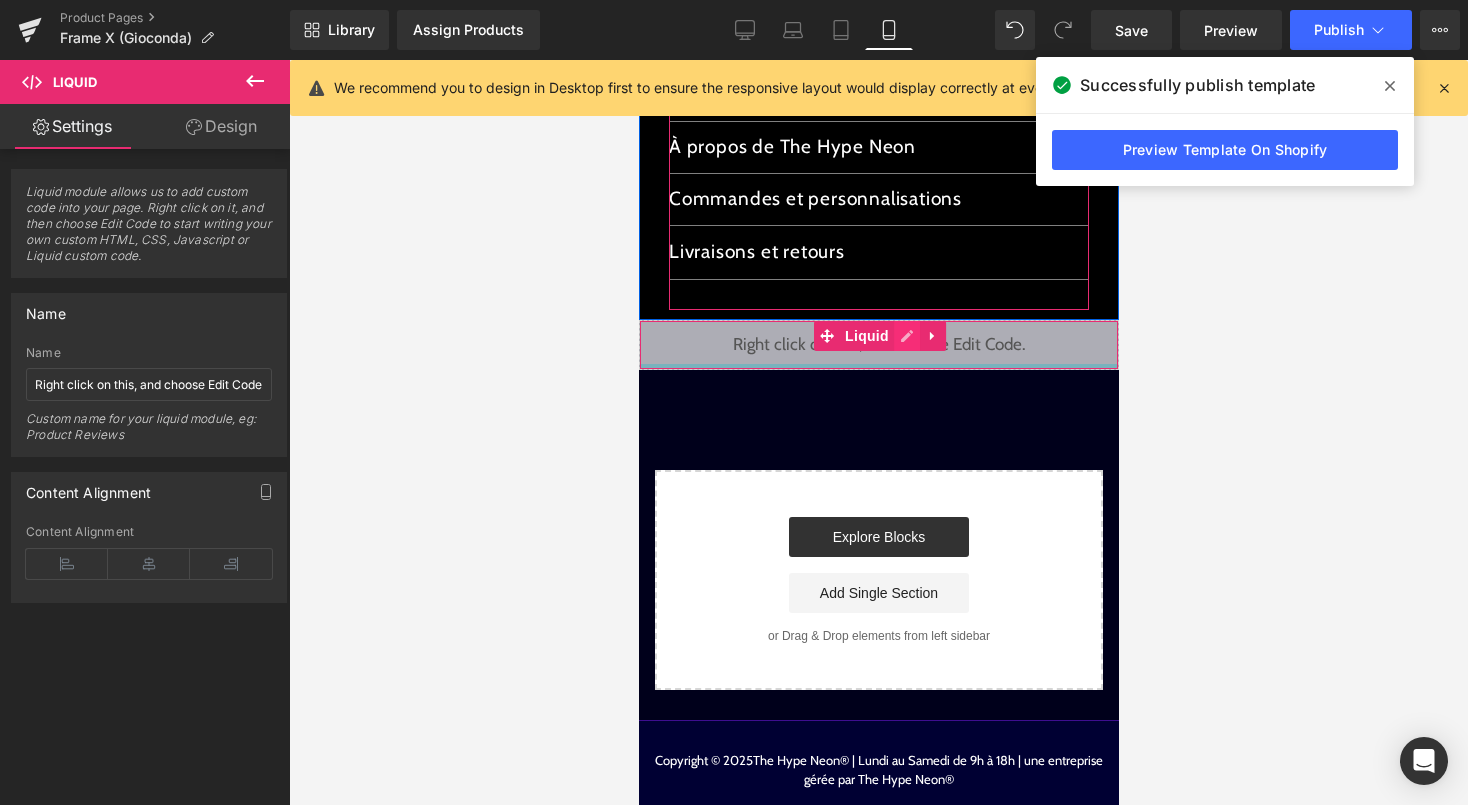 click 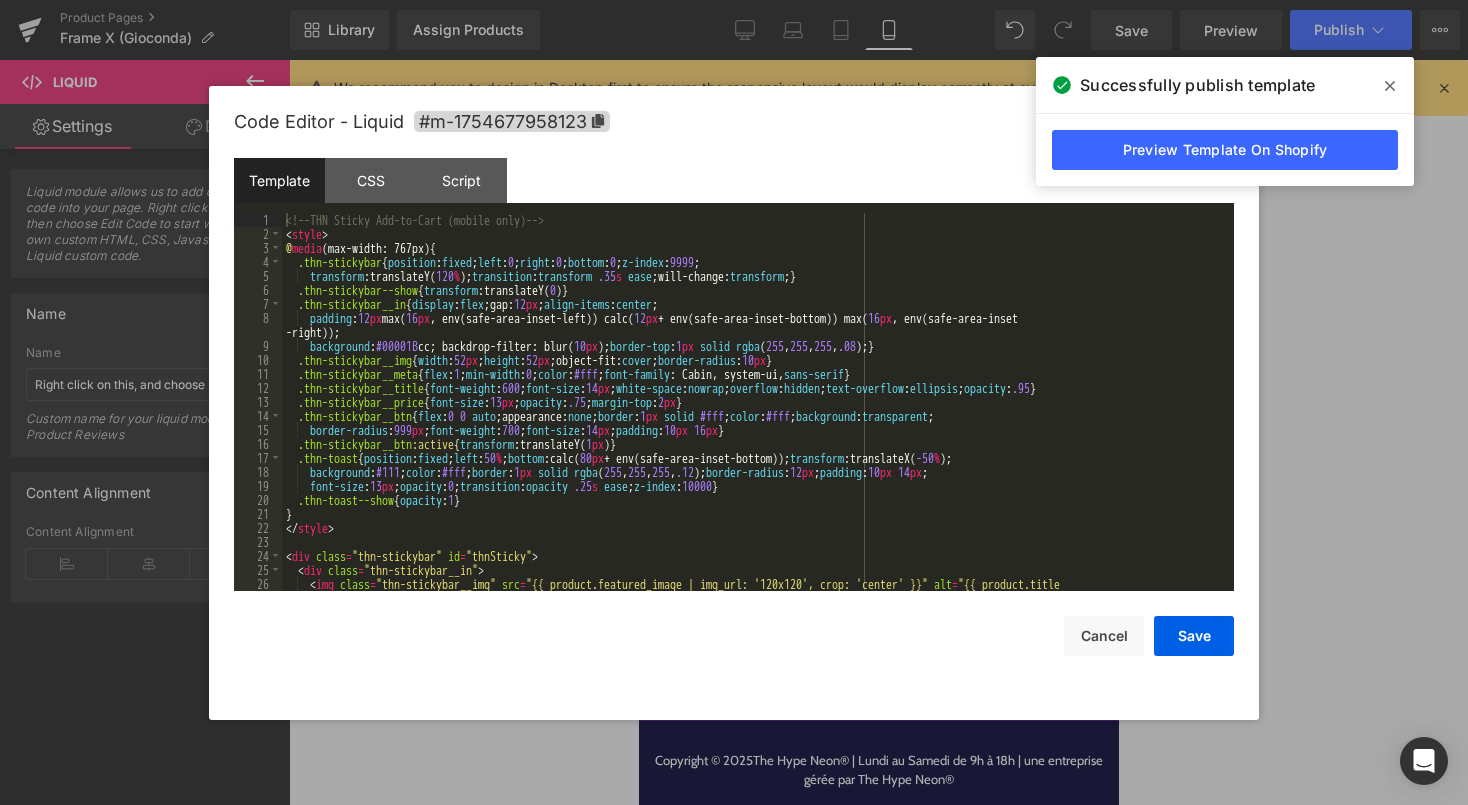 click on "< style > @ media  (max-width: 767px) {    .thn-stickybar { position : fixed ; left : 0 ; right : 0 ; bottom : 0 ; z-index : 9999 ;       transform :translateY( 120 % ); transition : transform   .35 s   ease ;will-change: transform ; }    .thn-stickybar--show { transform :translateY( 0 ) }    .thn-stickybar__in { display : flex ;gap: 12 px ; align-items : center ;       padding : 12 px  max( 16 px , env(safe-area-inset-left)) calc( 12 px  + env(safe-area-inset-bottom)) max( 16 px , env(safe-area-inset-right));       background : #00001B cc; backdrop-filter: blur( 10 px );  border-top : 1 px   solid   rgba ( 255 , 255 , 255 , .08 ); }    .thn-stickybar__img { width : 52 px ; height : 52 px ;object-fit: cover ; border-radius : 10 px }    .thn-stickybar__meta { flex : 1 ; min-width : 0 ; color : #fff ; font-family : Cabin, system-ui,  sans-serif }    .thn-stickybar__title { font-weight : 600 ; font-size : 14 px ; white-space : nowrap ; overflow : ; : ;" at bounding box center (754, 423) 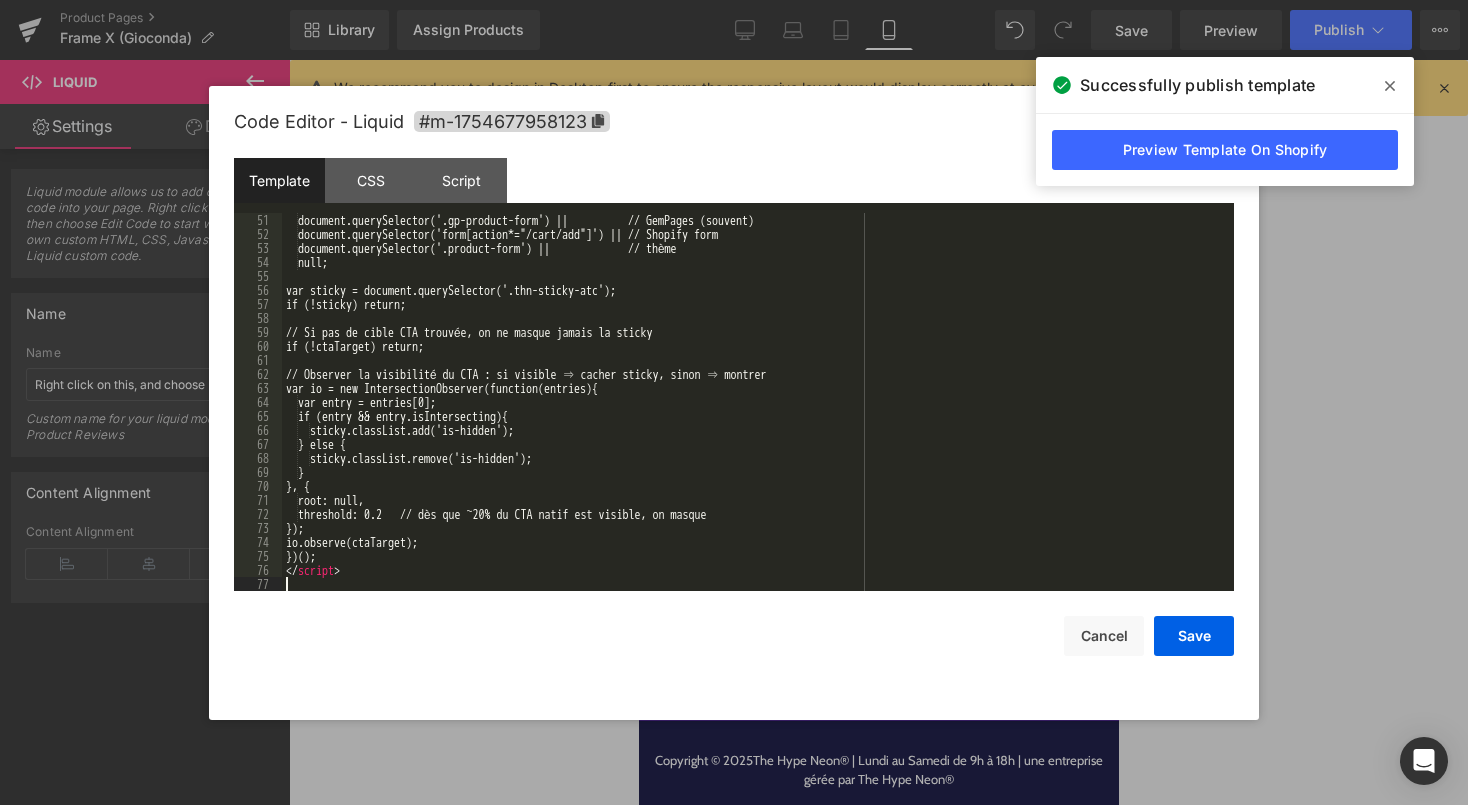 scroll, scrollTop: 700, scrollLeft: 0, axis: vertical 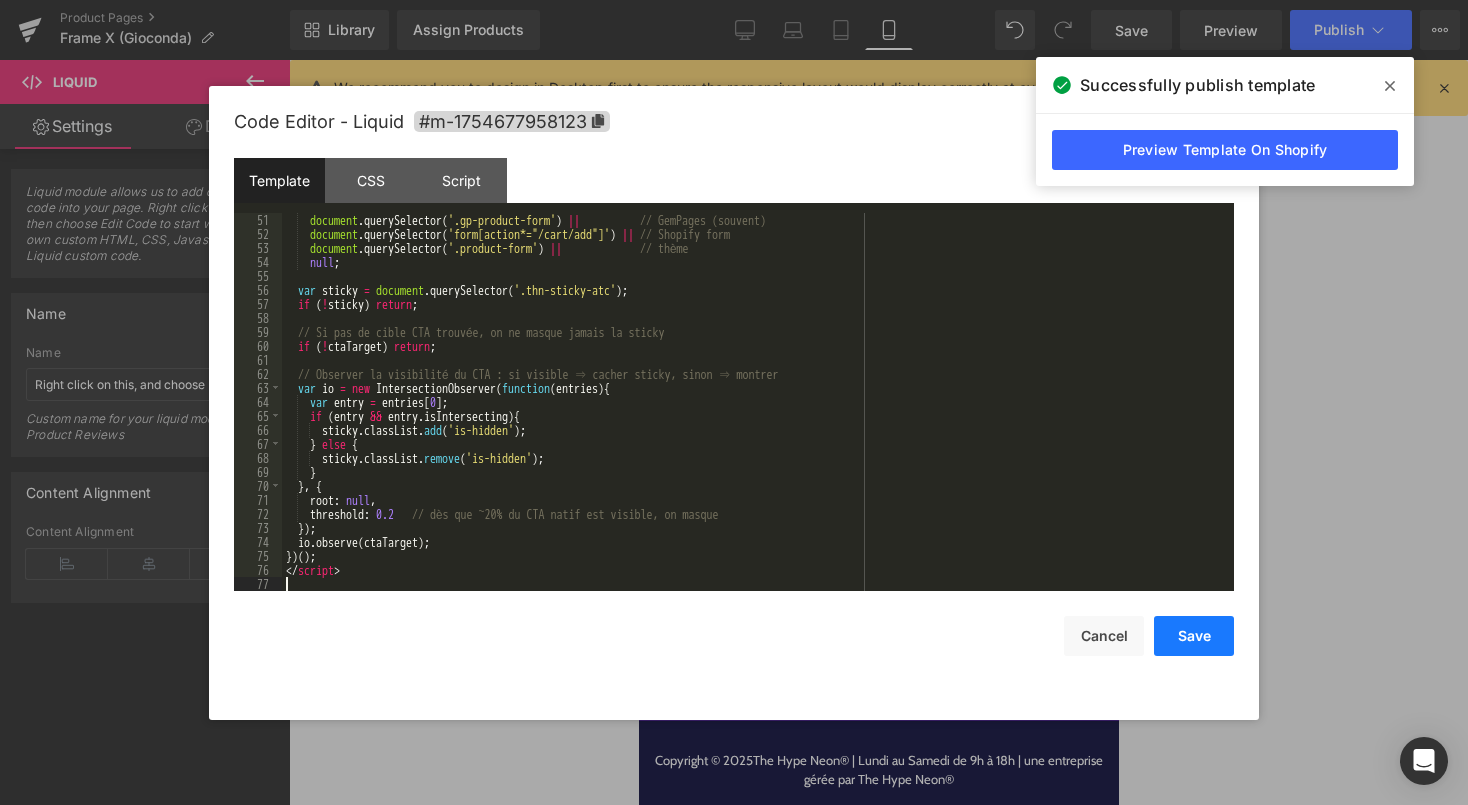 click on "Save" at bounding box center [1194, 636] 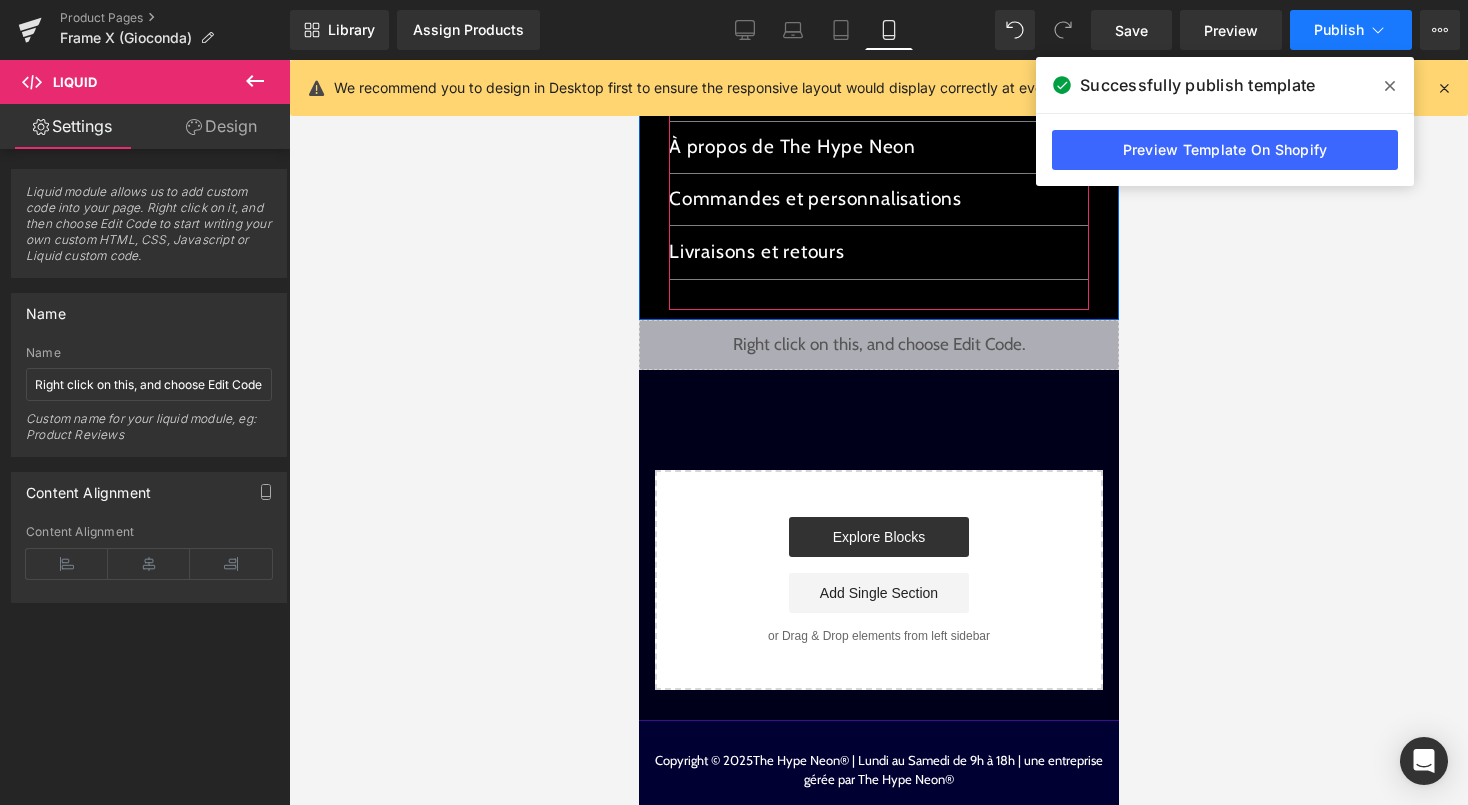 click on "Publish" at bounding box center (1351, 30) 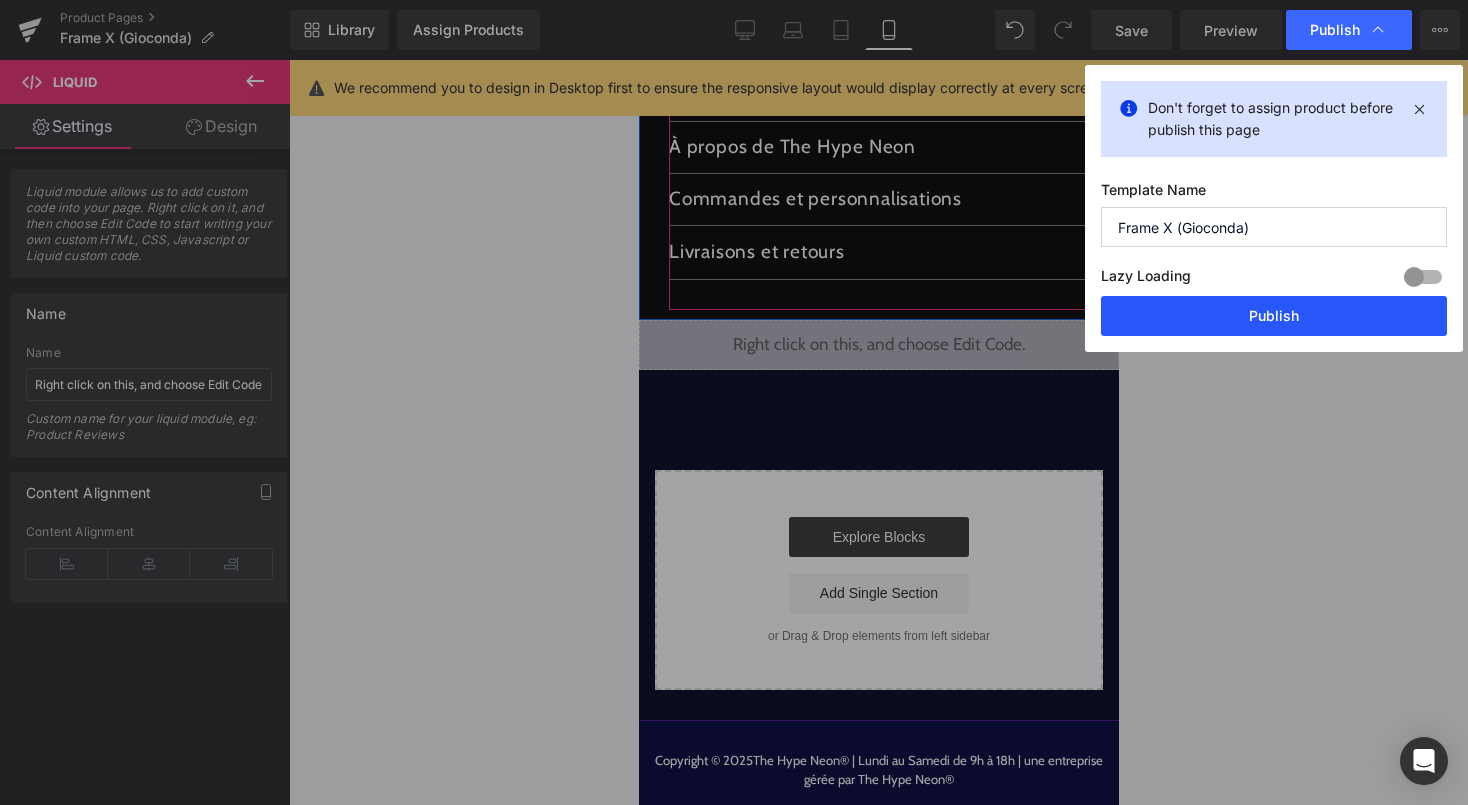 click on "Publish" at bounding box center (1274, 316) 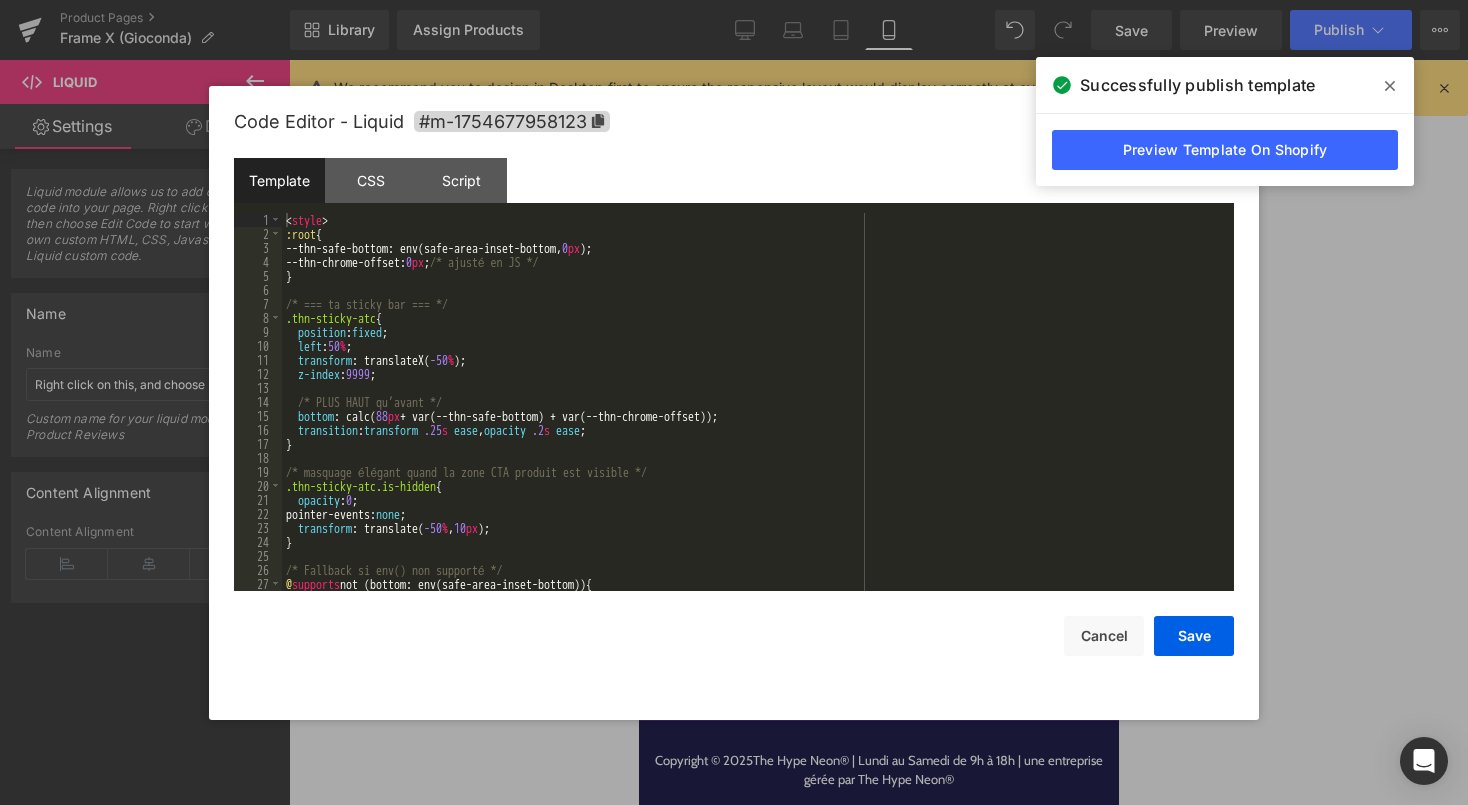 click on "Liquid" at bounding box center (878, 345) 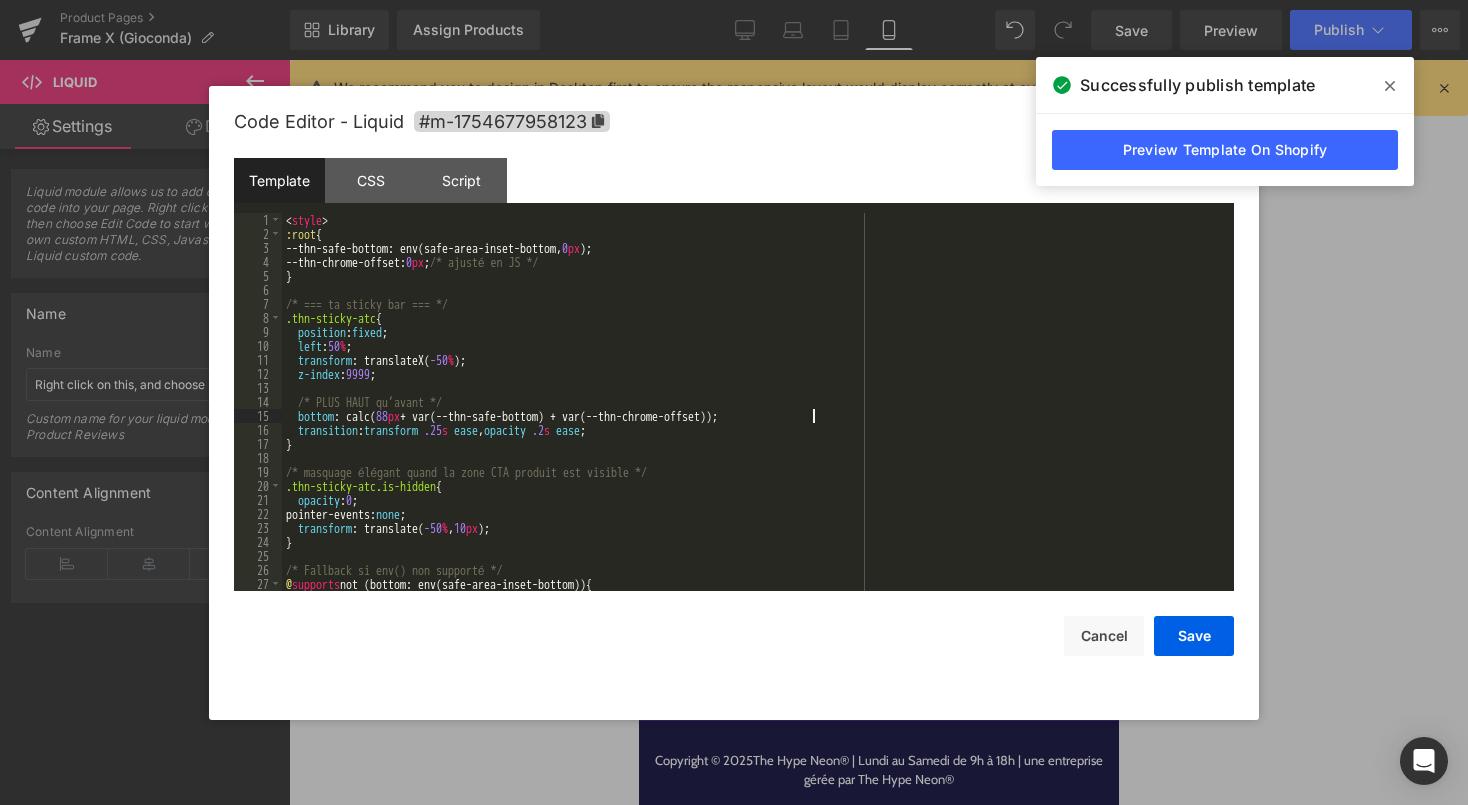 click on "< style > :root {   --thn-safe-bottom: env(safe-area-inset-bottom,  0 px );   --thn-chrome-offset:  0 px ;  /* ajusté en JS */ } /* === ta sticky bar === */ .thn-sticky-atc {    position :  fixed ;    left :  50 % ;    transform : translateX( -50 % );    z-index :  9999 ;    /* PLUS HAUT qu’avant */    bottom : calc( 88 px  + var(--thn-safe-bottom) + var(--thn-chrome-offset));    transition :  transform   .25 s   ease ,  opacity   .2 s   ease ; } /* masquage élégant quand la zone CTA produit est visible */ .thn-sticky-atc.is-hidden {    opacity :  0 ;   pointer-events:  none ;    transform : translate( -50 % ,  10 px ); } /* Fallback si env() non supporté */ @ supports  not (bottom: env(safe-area-inset-bottom)) {    .thn-sticky-atc {   bottom :  88 px ;  }" at bounding box center (754, 416) 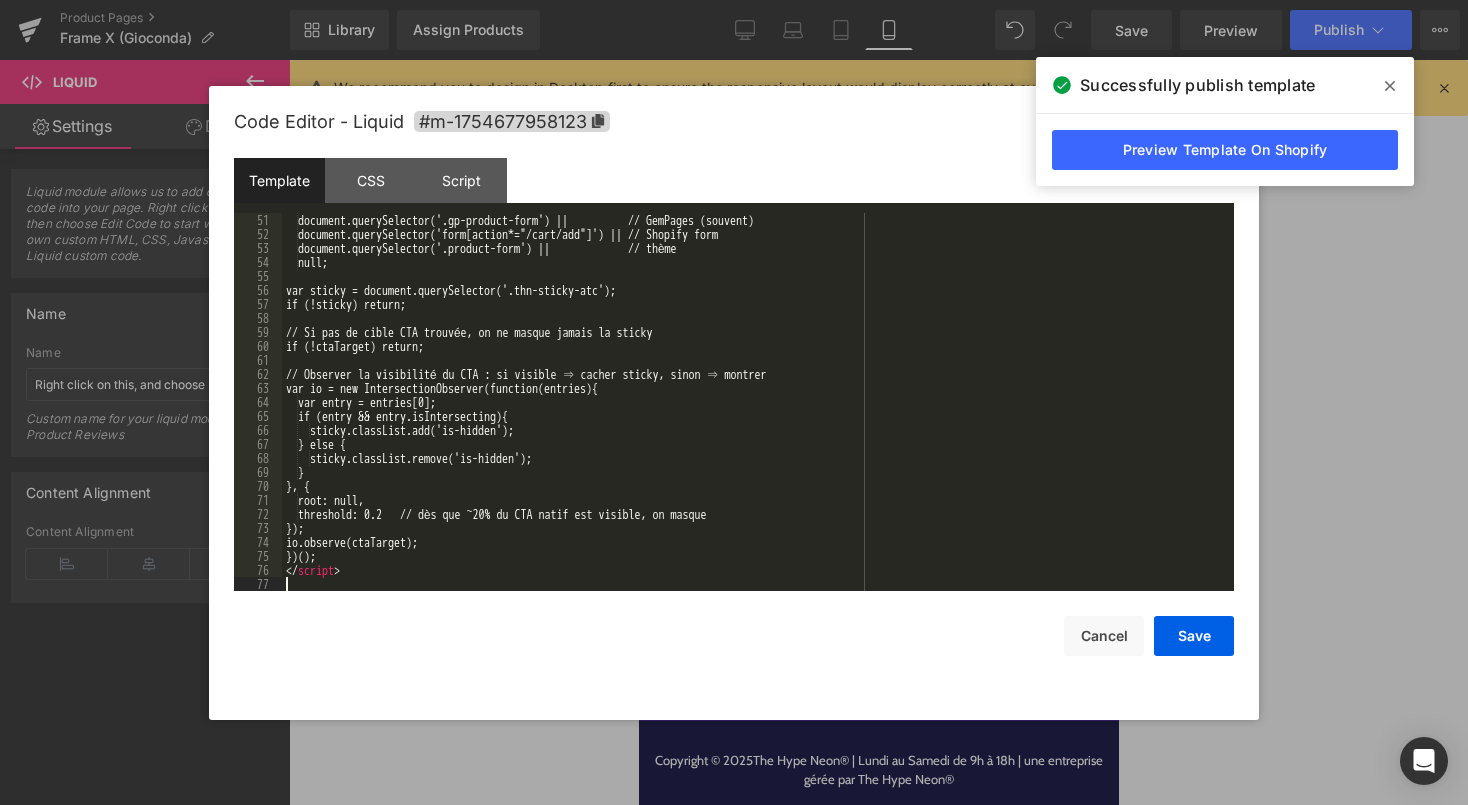 scroll, scrollTop: 700, scrollLeft: 0, axis: vertical 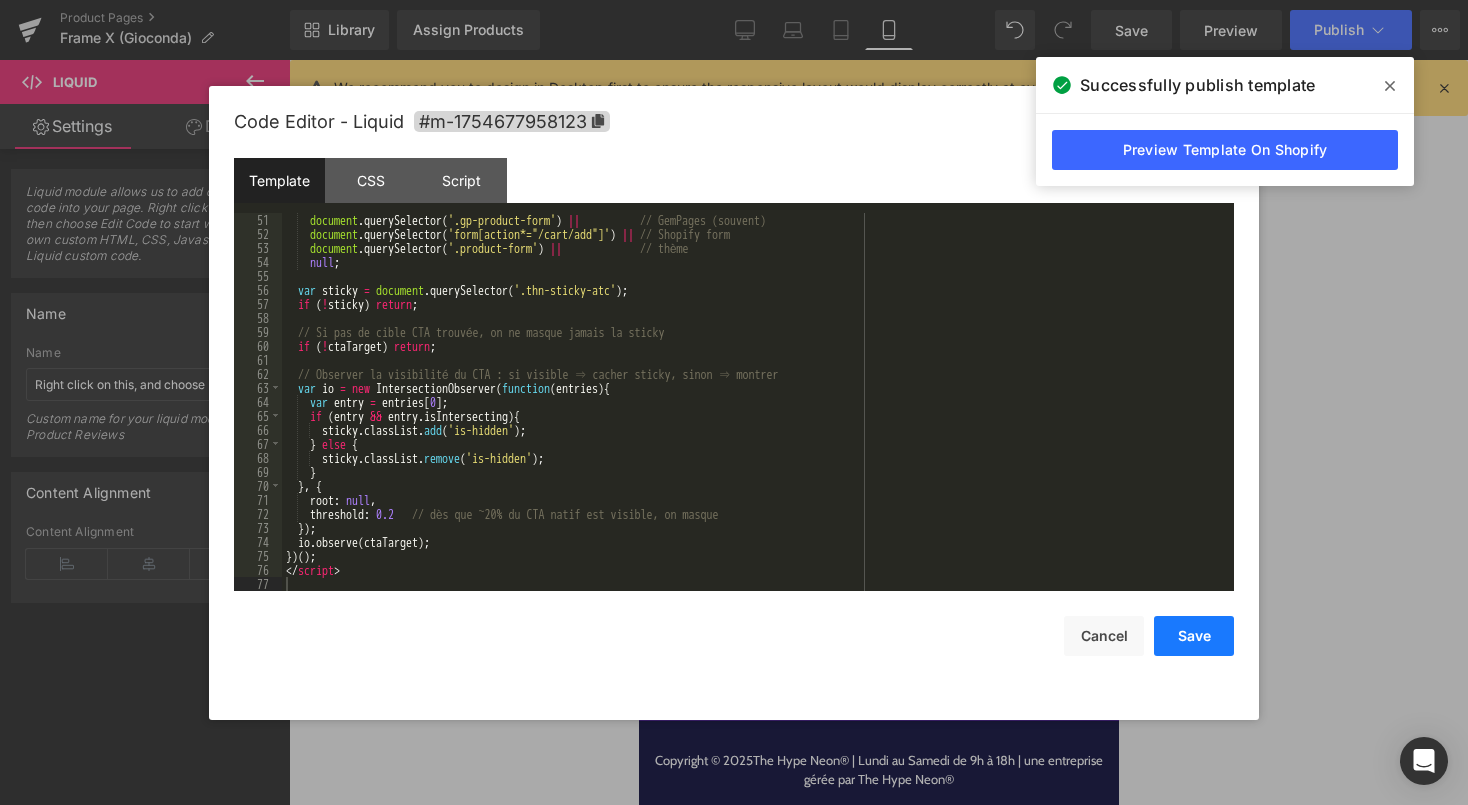 click on "Save" at bounding box center (1194, 636) 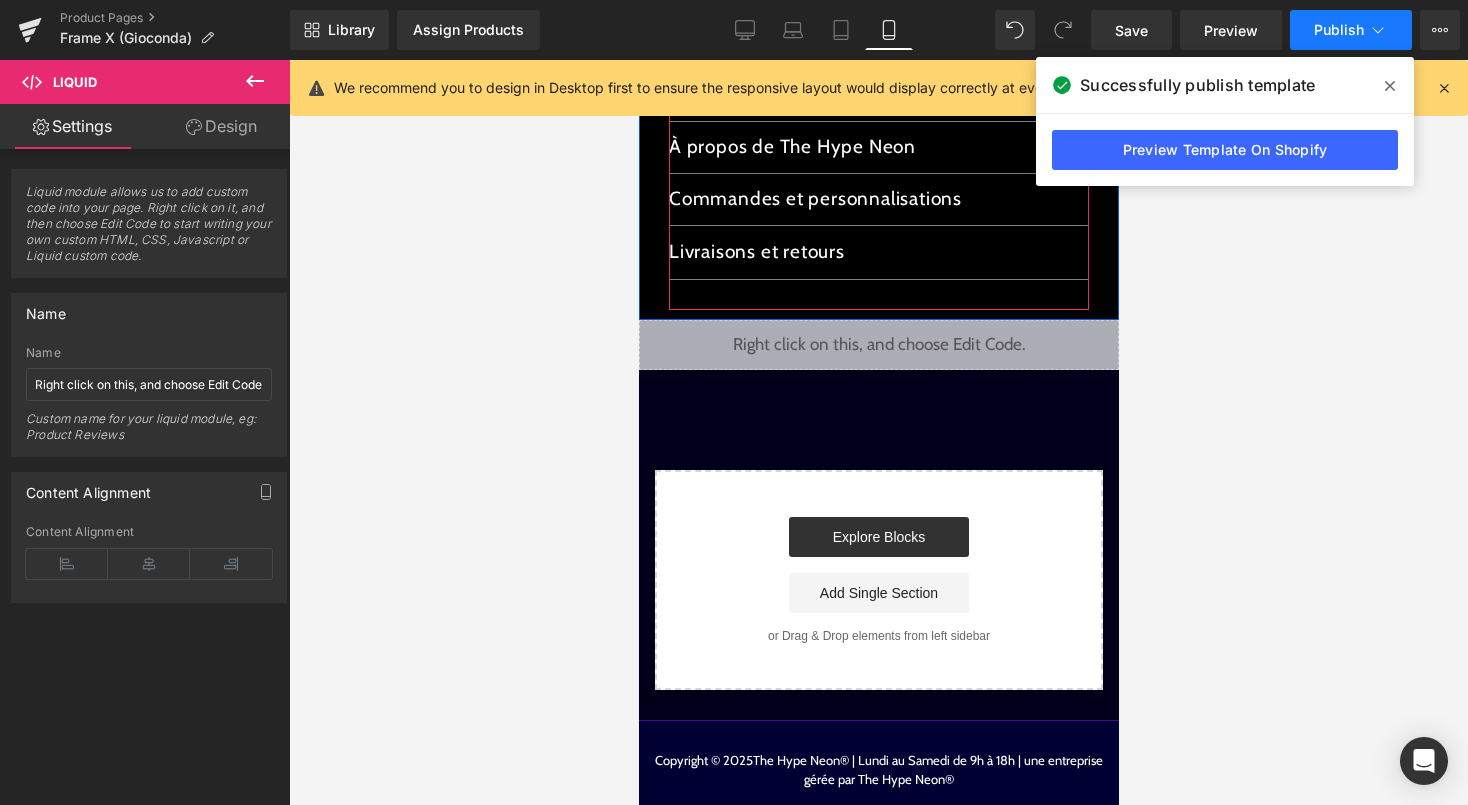 click 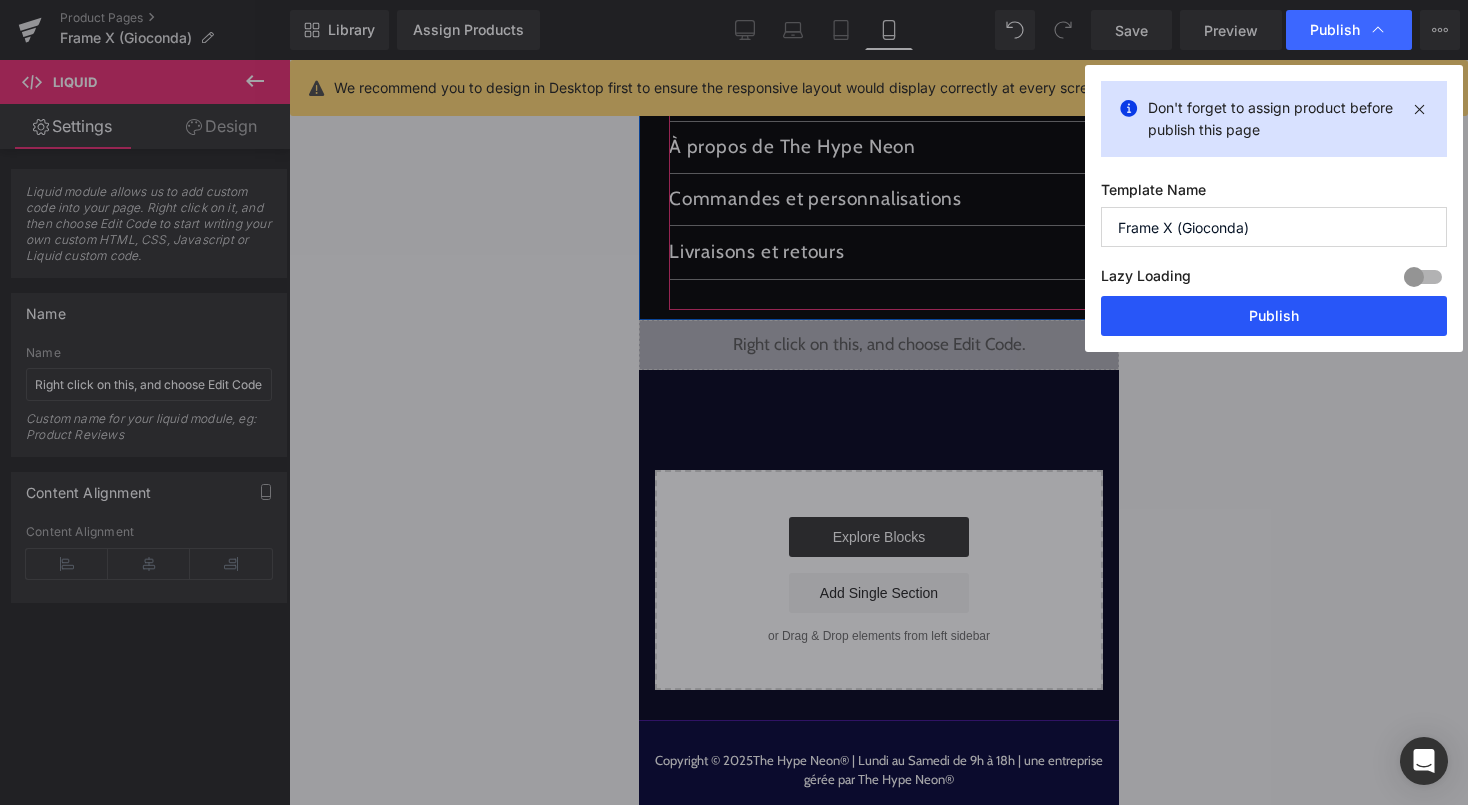 click on "Publish" at bounding box center (1274, 316) 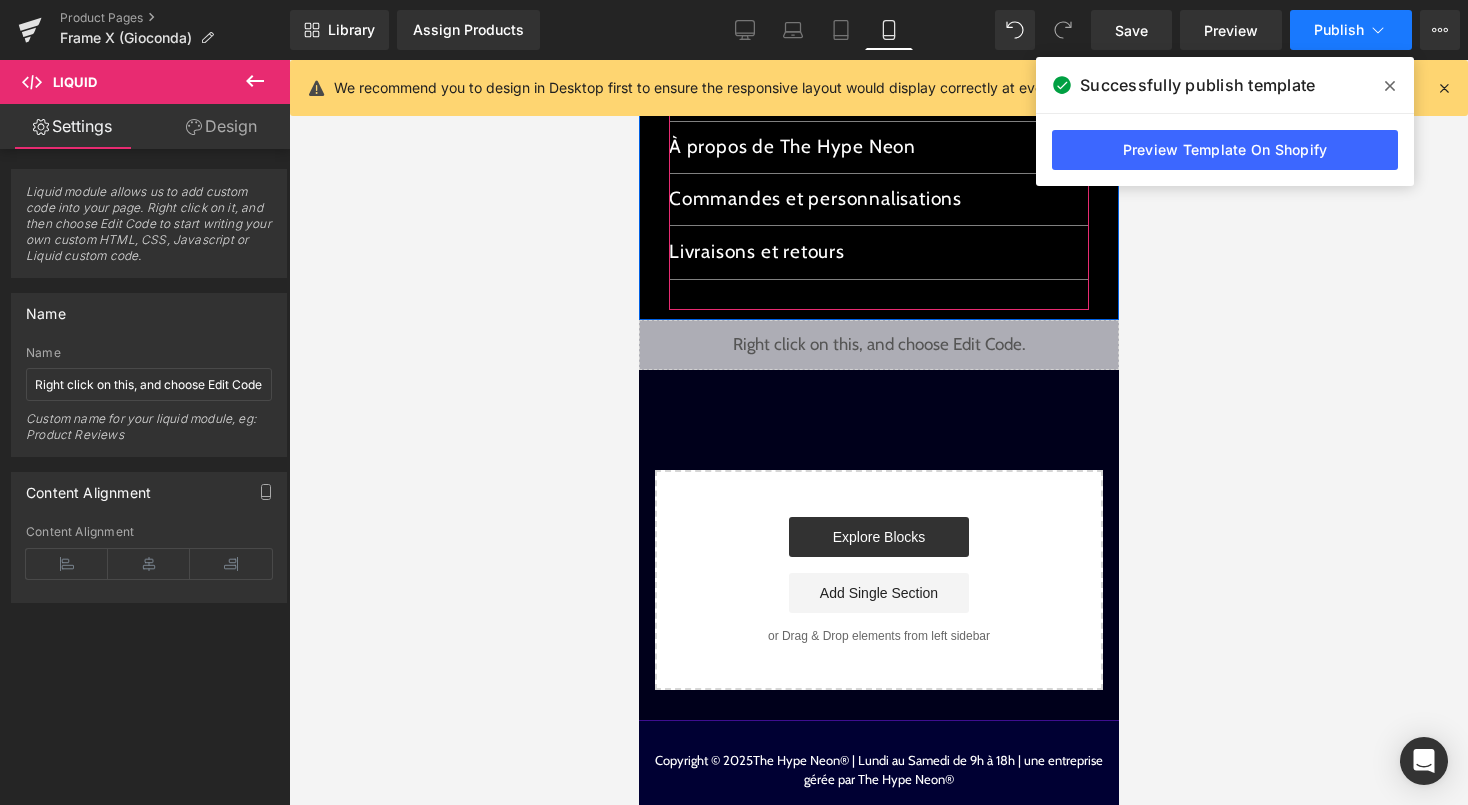 click on "Publish" at bounding box center (1351, 30) 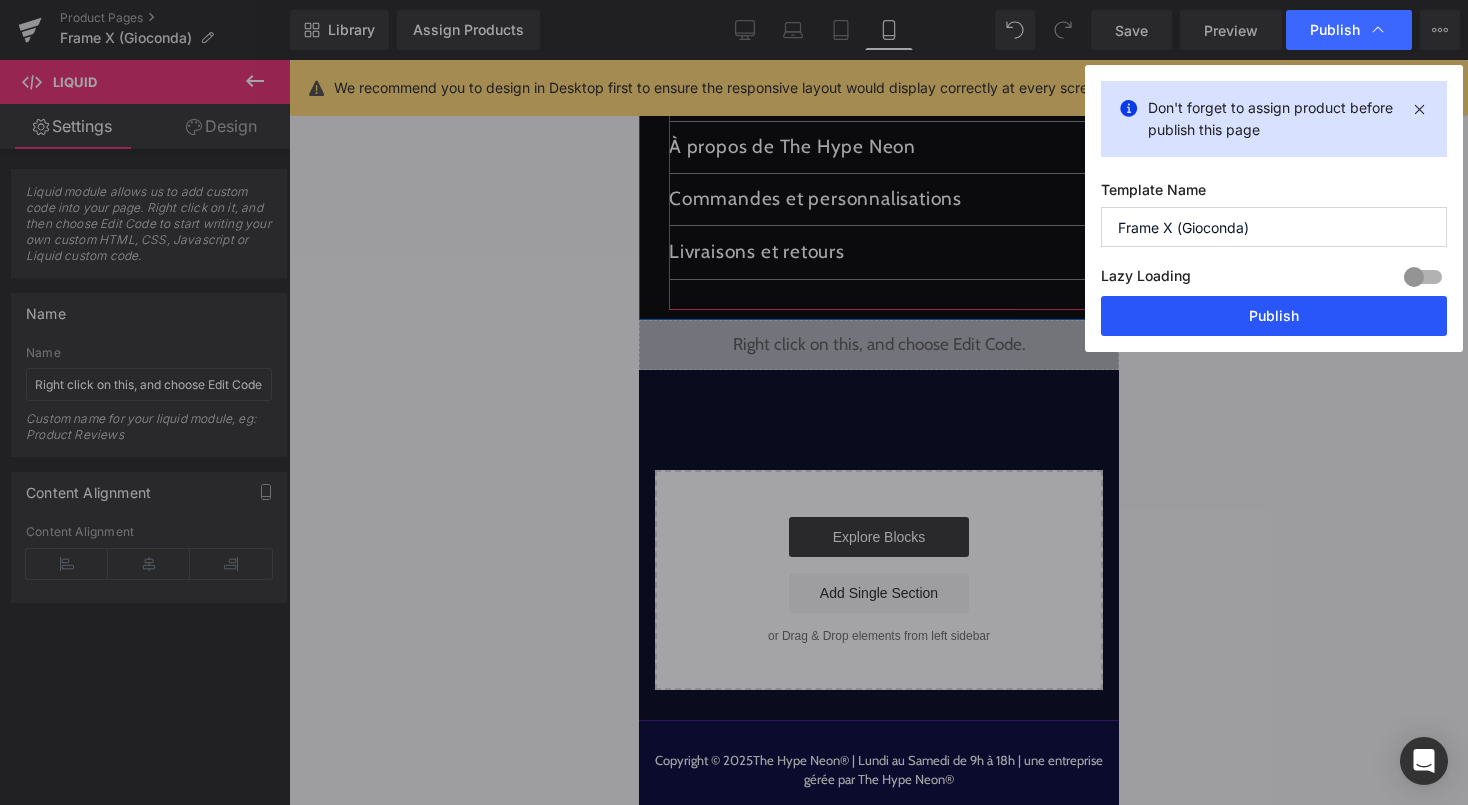 click on "Publish" at bounding box center [1274, 316] 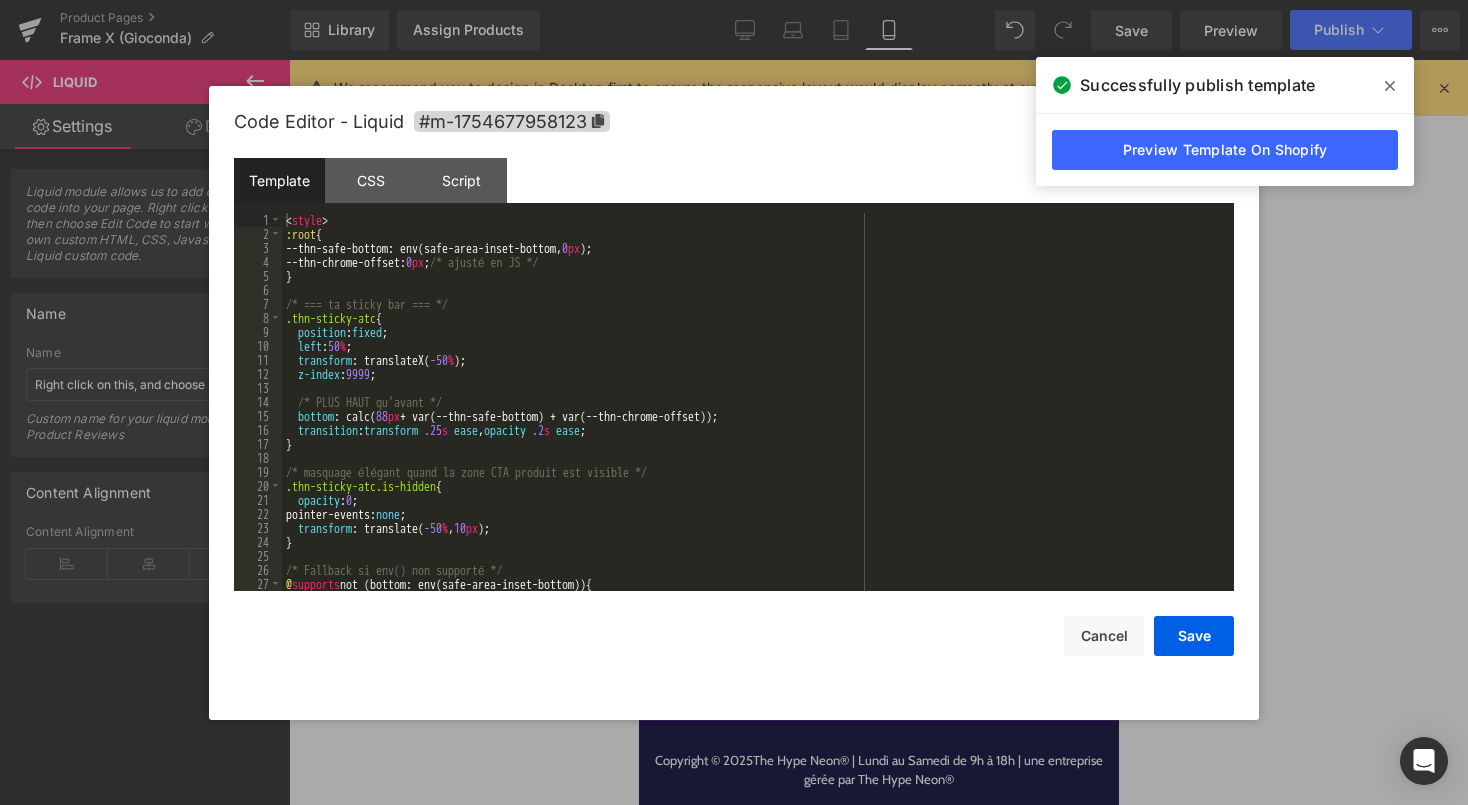 click on "Liquid" at bounding box center [878, 345] 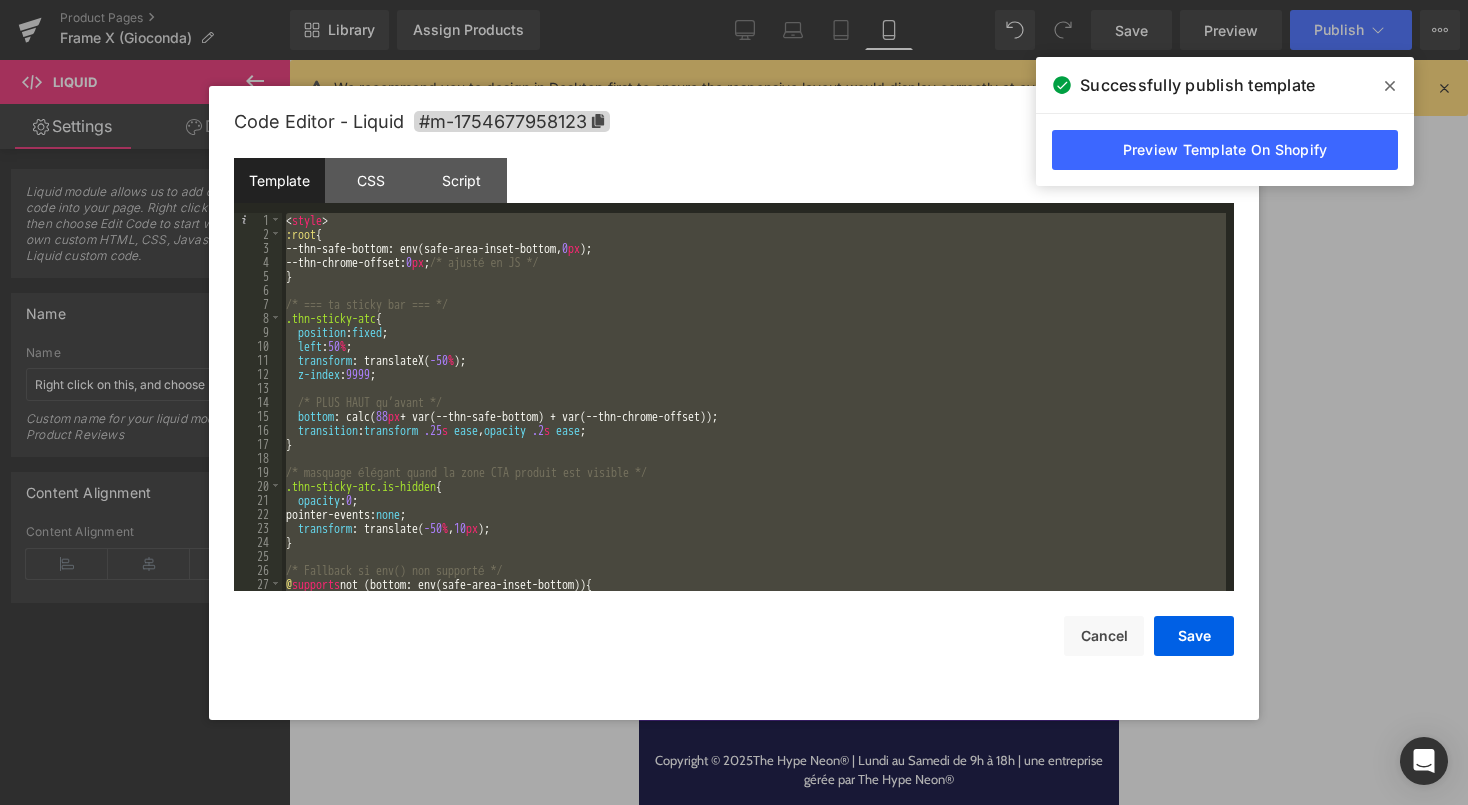 scroll, scrollTop: 1792, scrollLeft: 0, axis: vertical 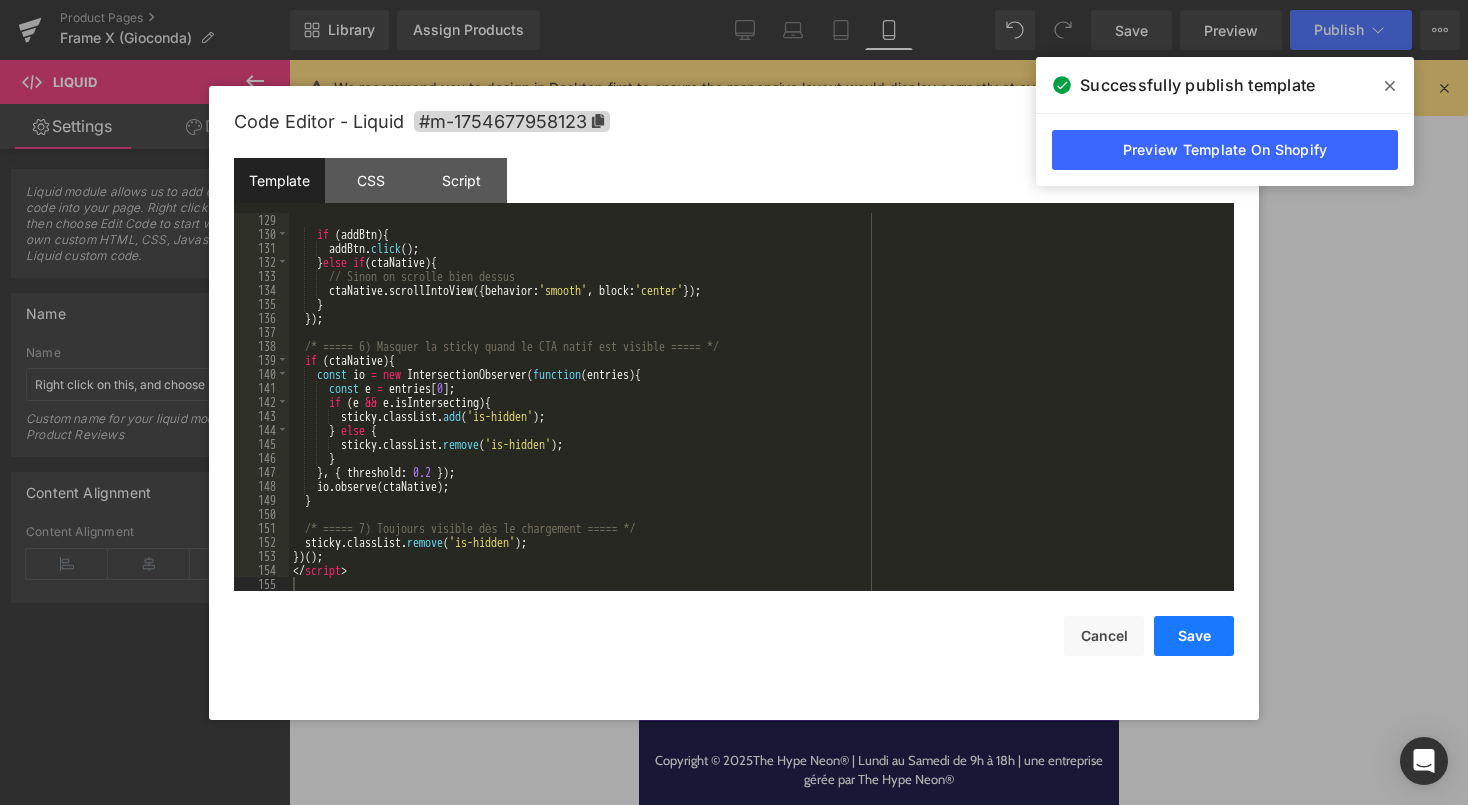 click on "Save" at bounding box center (1194, 636) 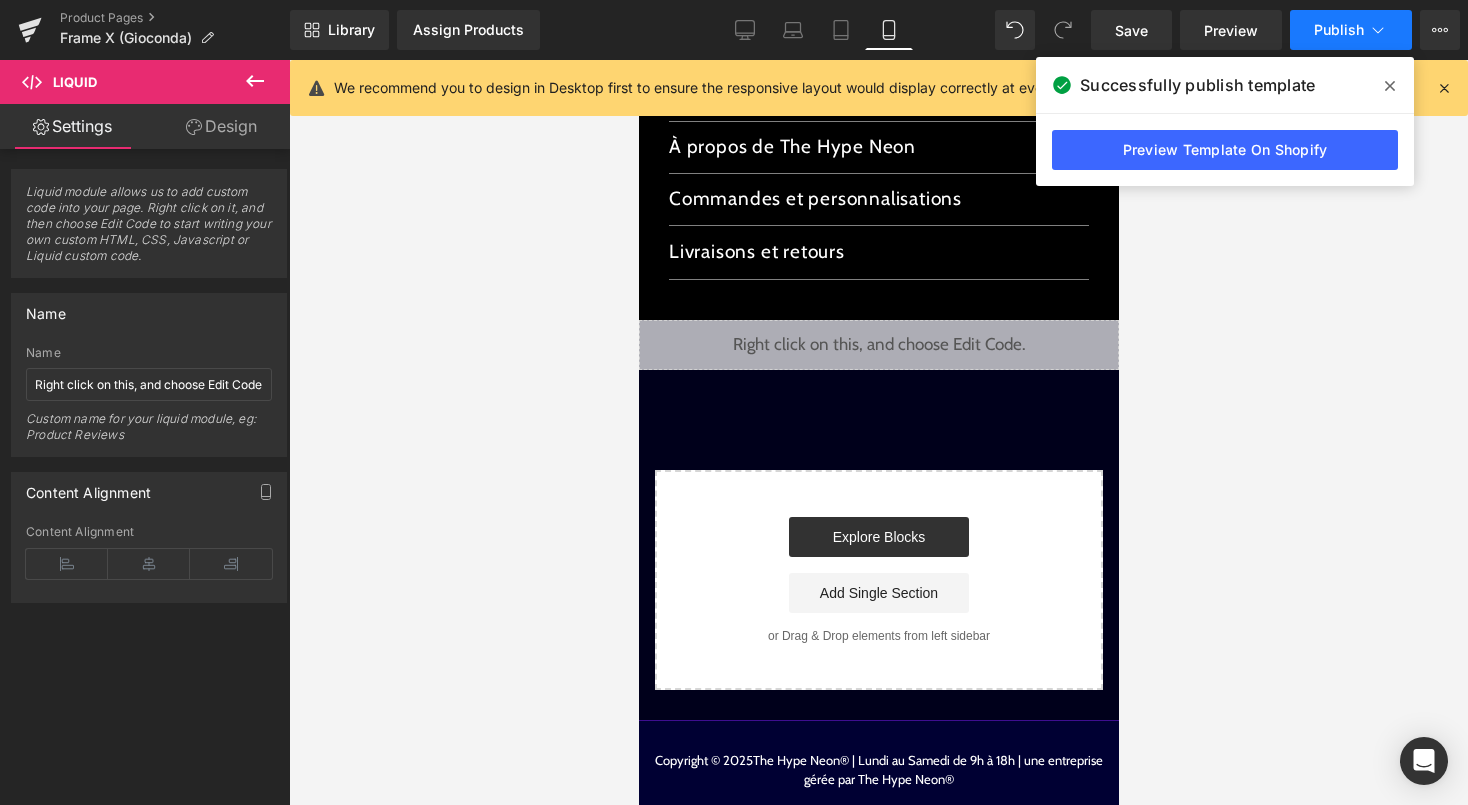 click 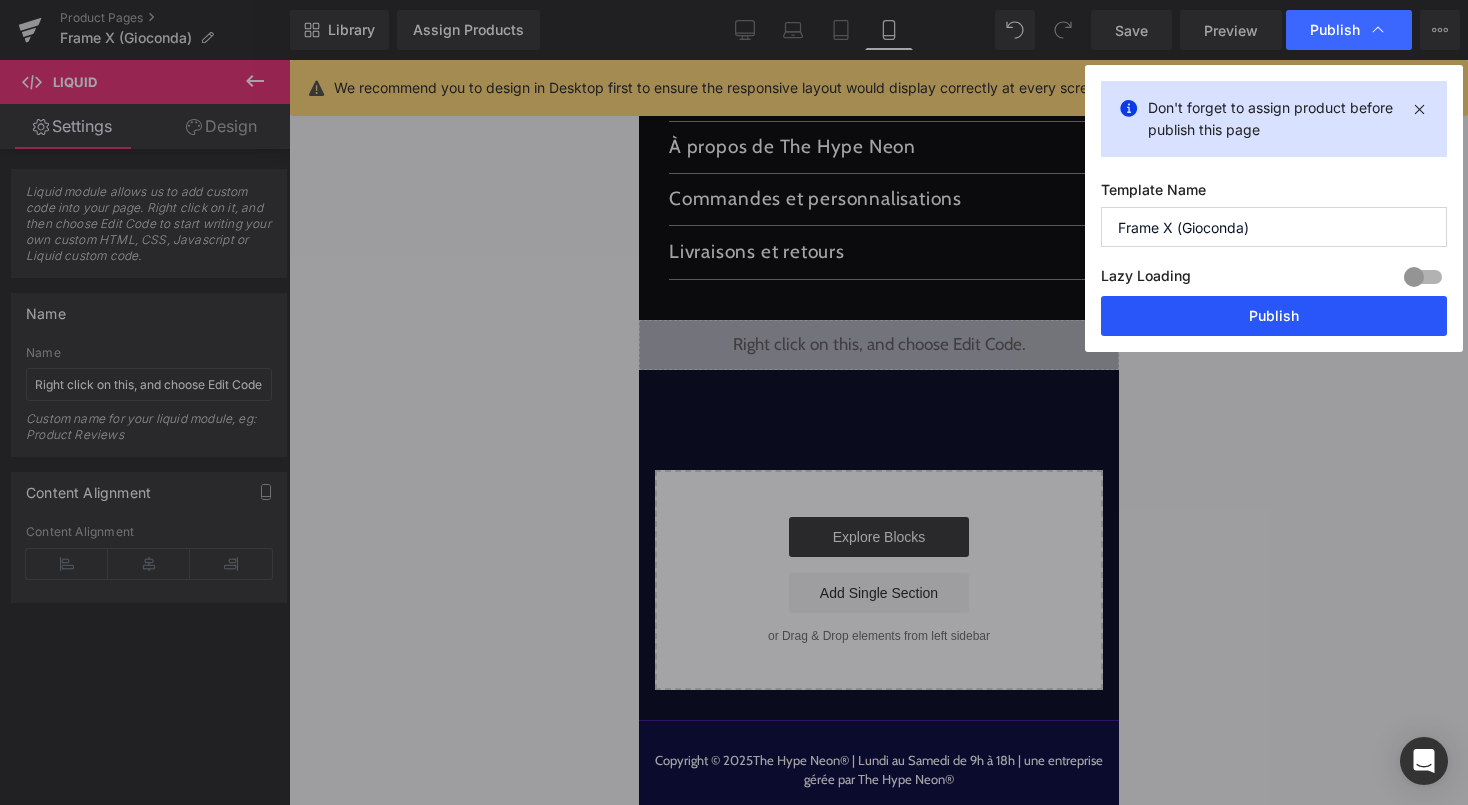 click on "Publish" at bounding box center (1274, 316) 